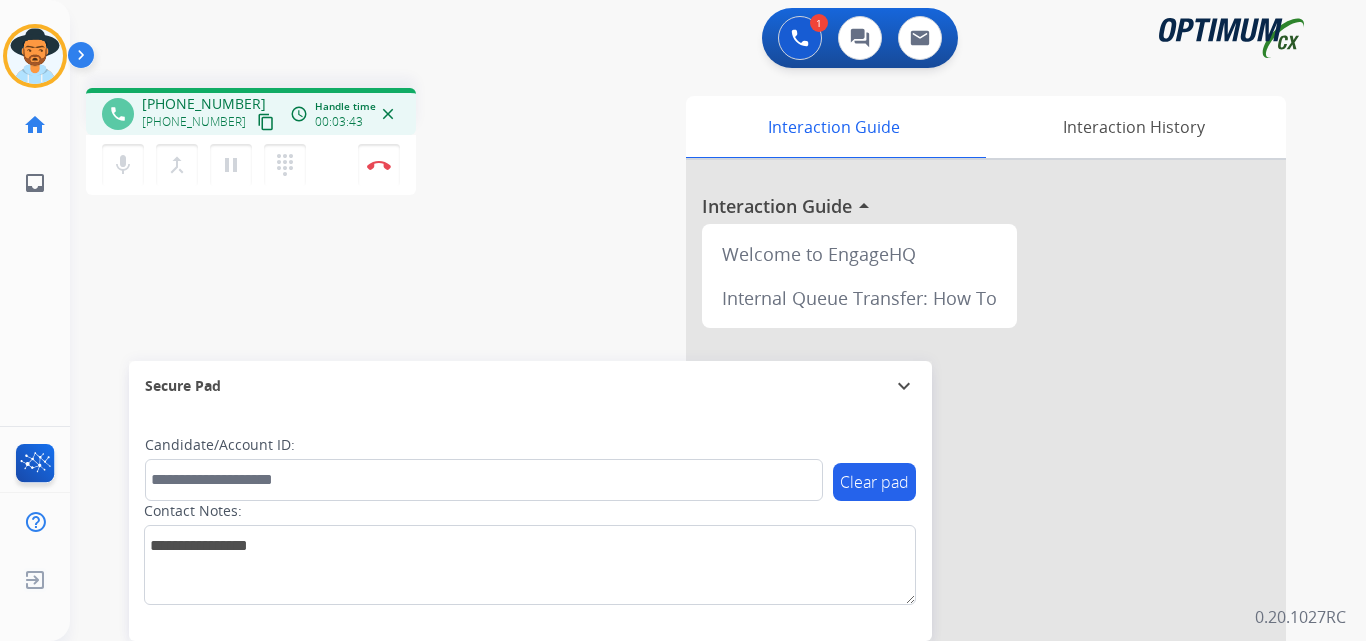 scroll, scrollTop: 0, scrollLeft: 0, axis: both 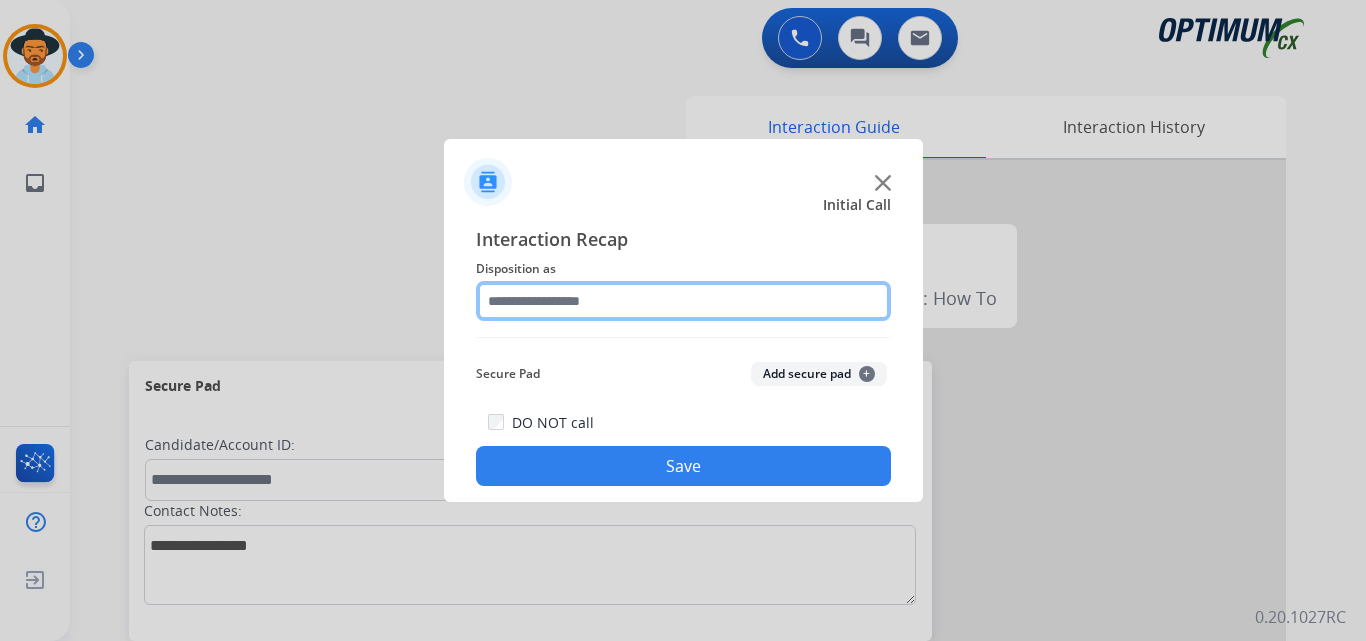 click 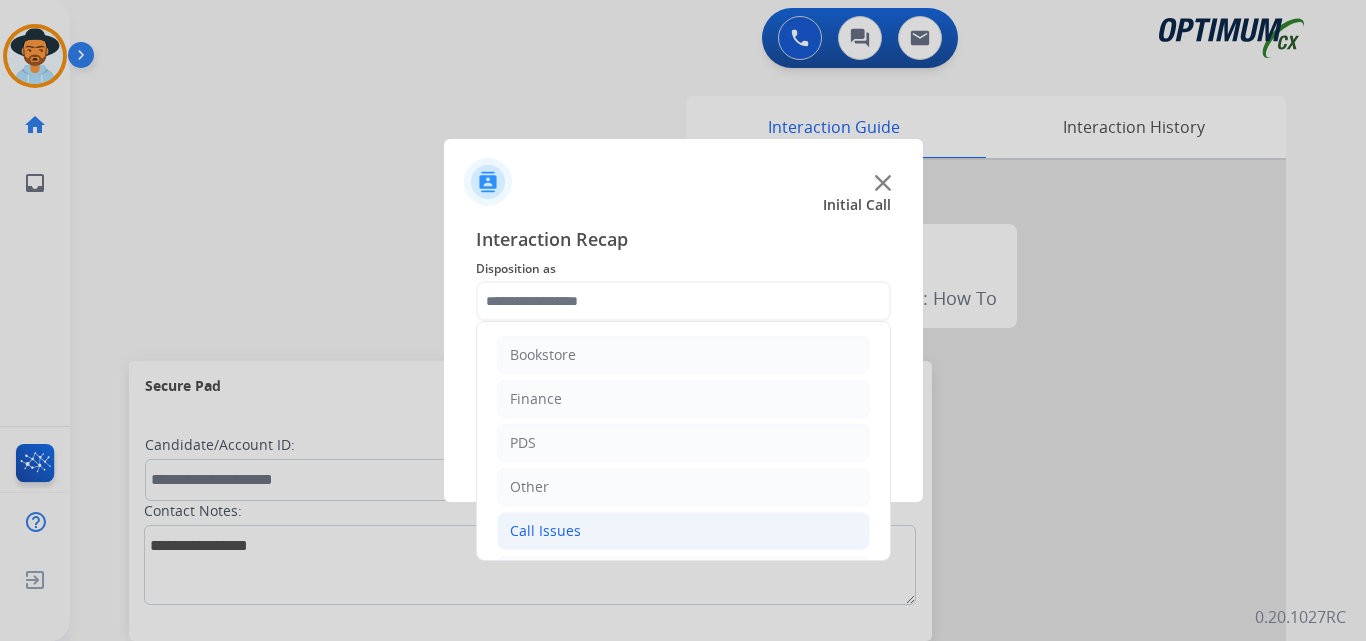 click on "Call Issues" 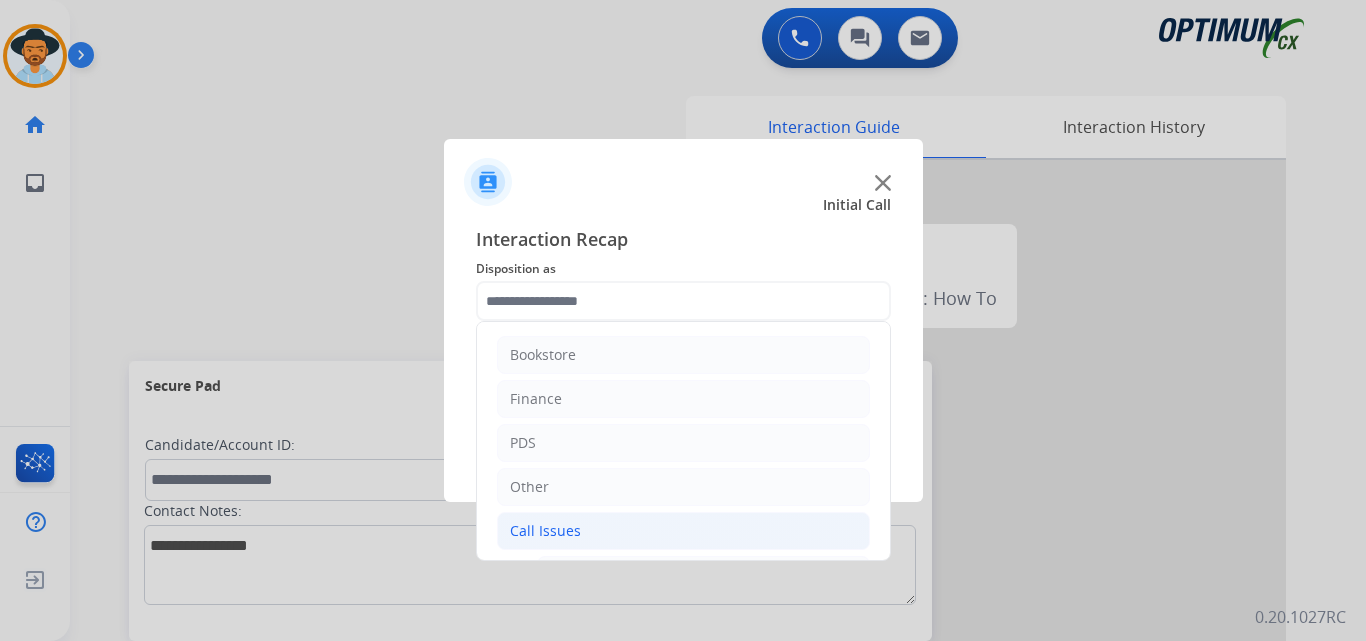 click on "Call Issues" 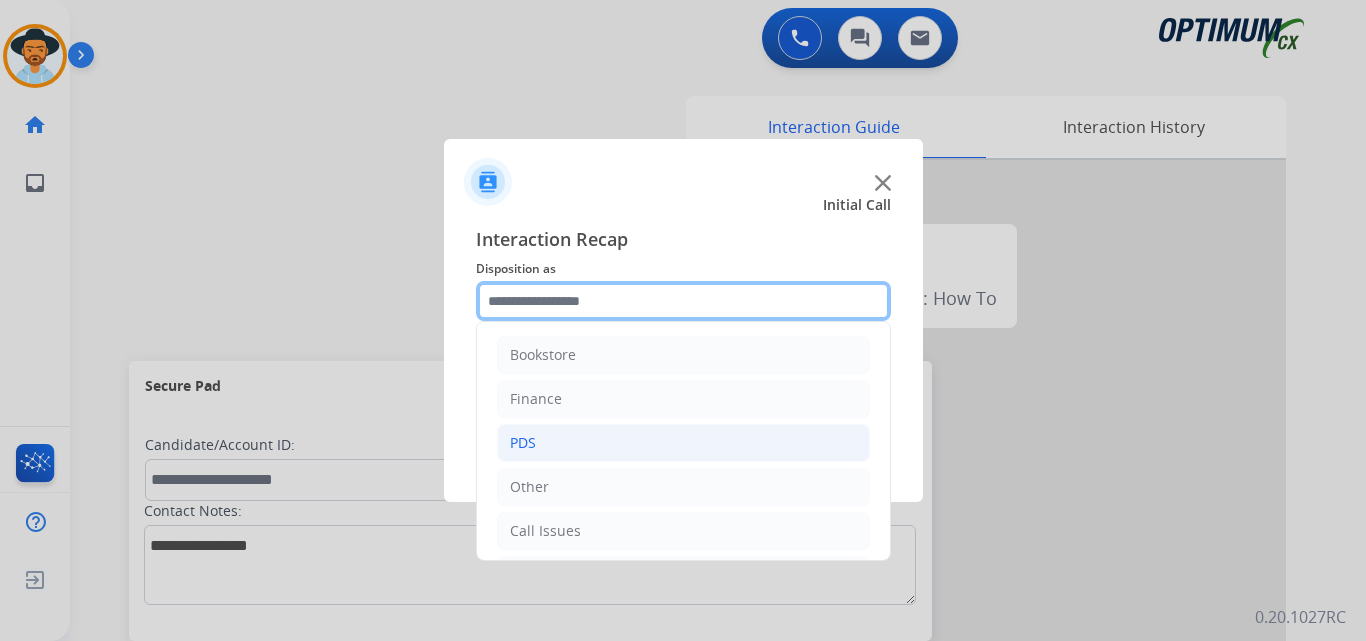 scroll, scrollTop: 136, scrollLeft: 0, axis: vertical 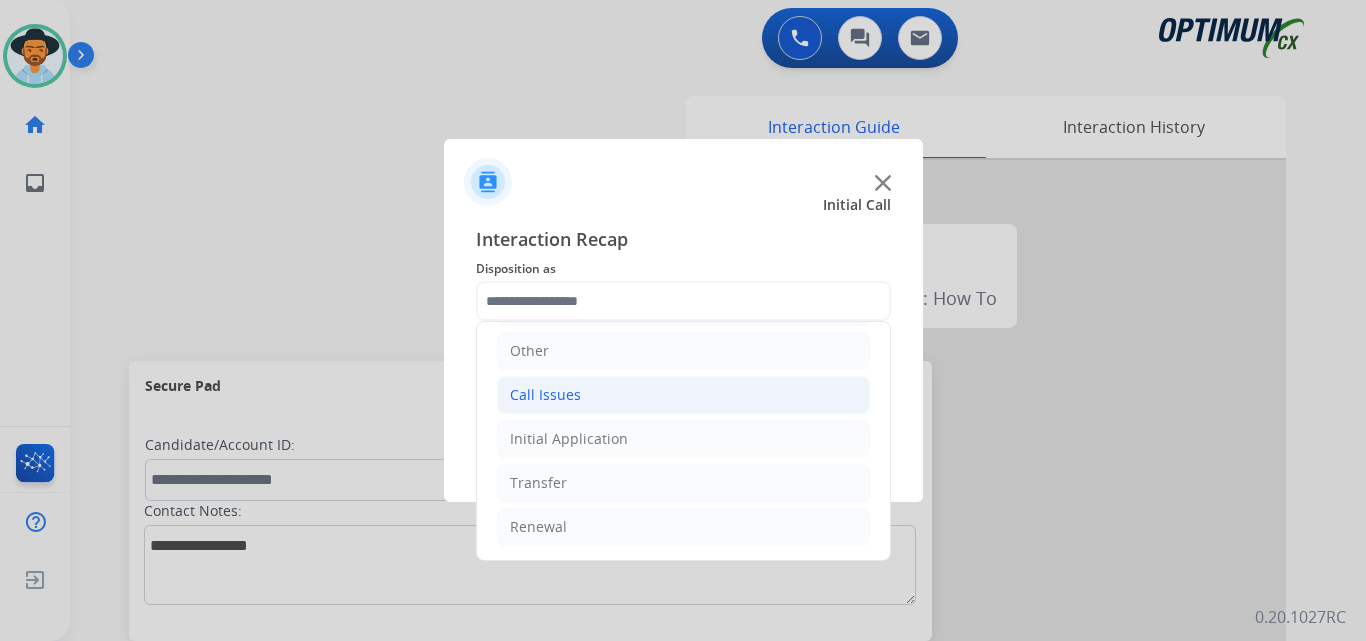 click on "Call Issues" 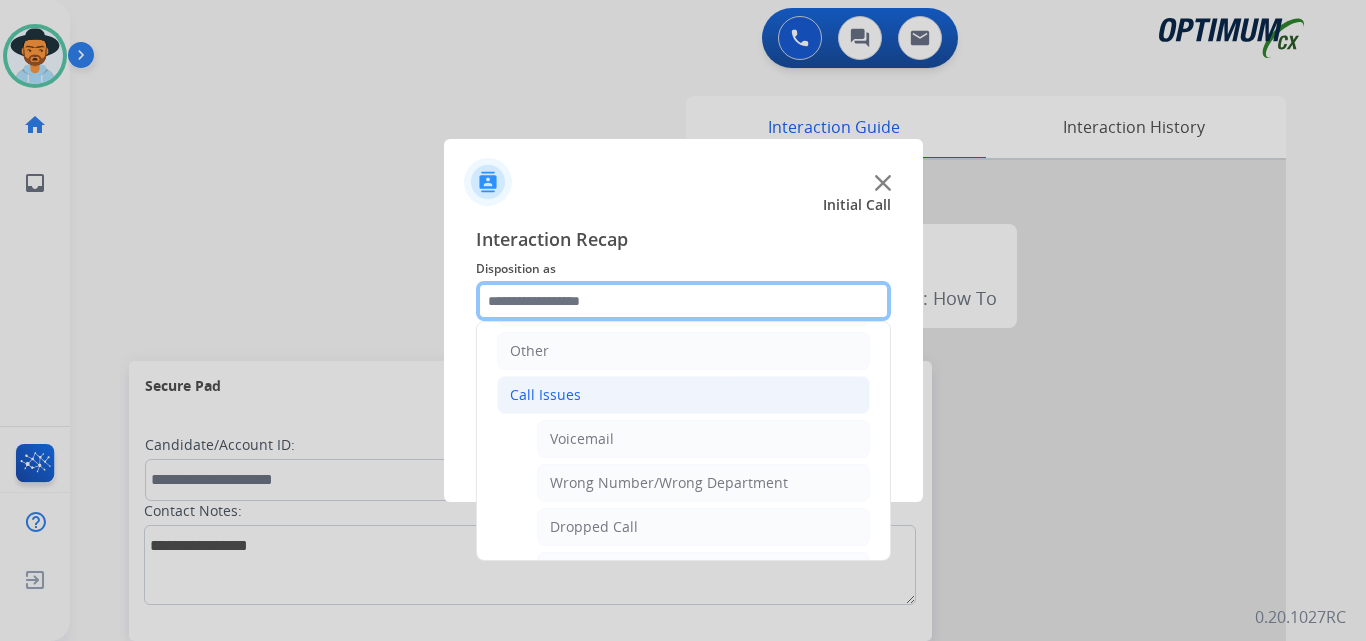 scroll, scrollTop: 303, scrollLeft: 0, axis: vertical 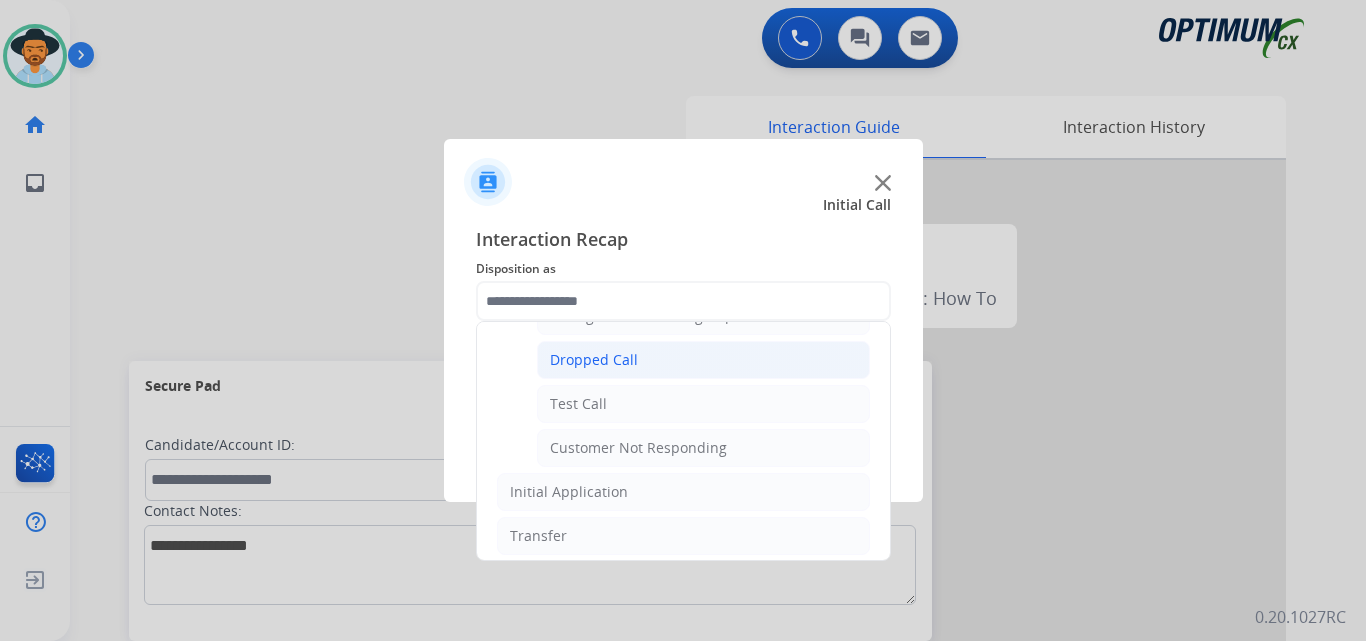 click on "Dropped Call" 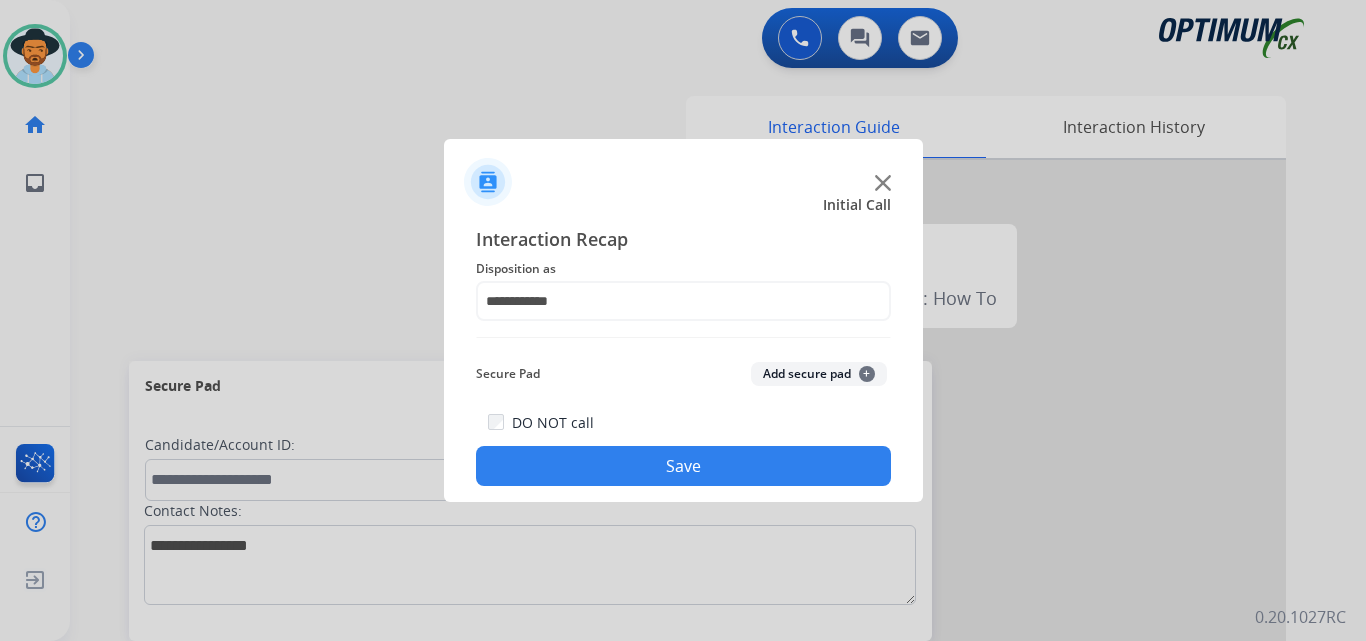 click on "Save" 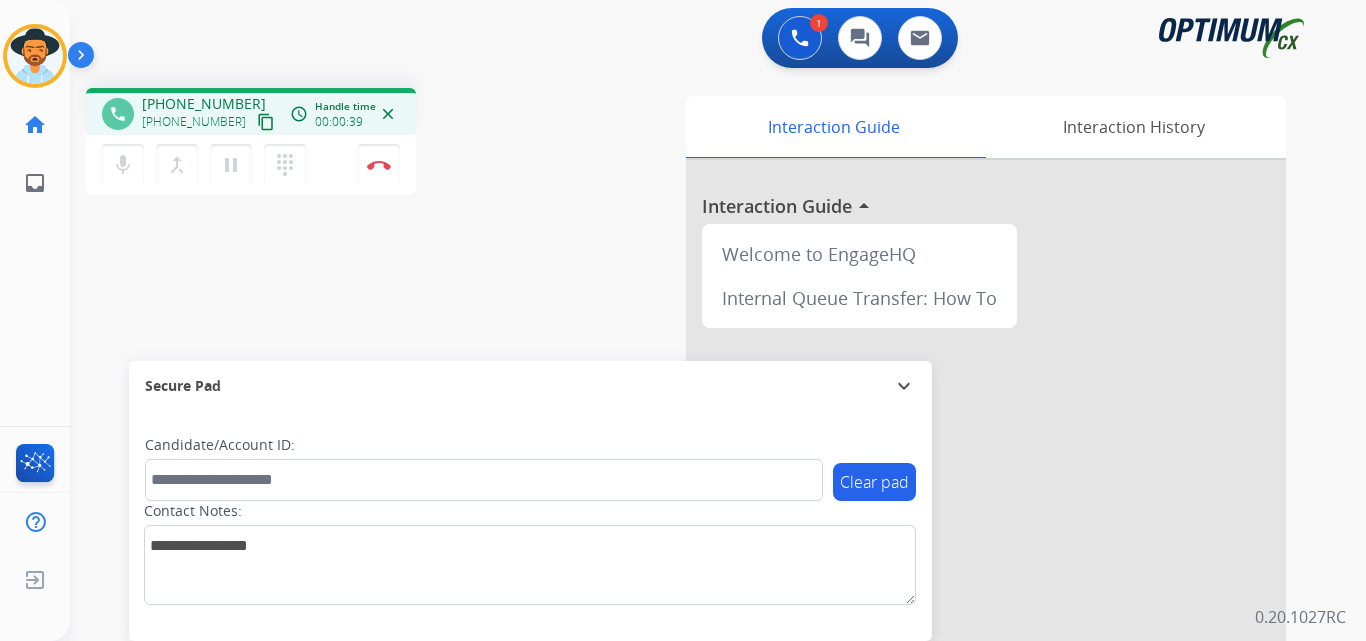 click on "+12154397992" at bounding box center (204, 104) 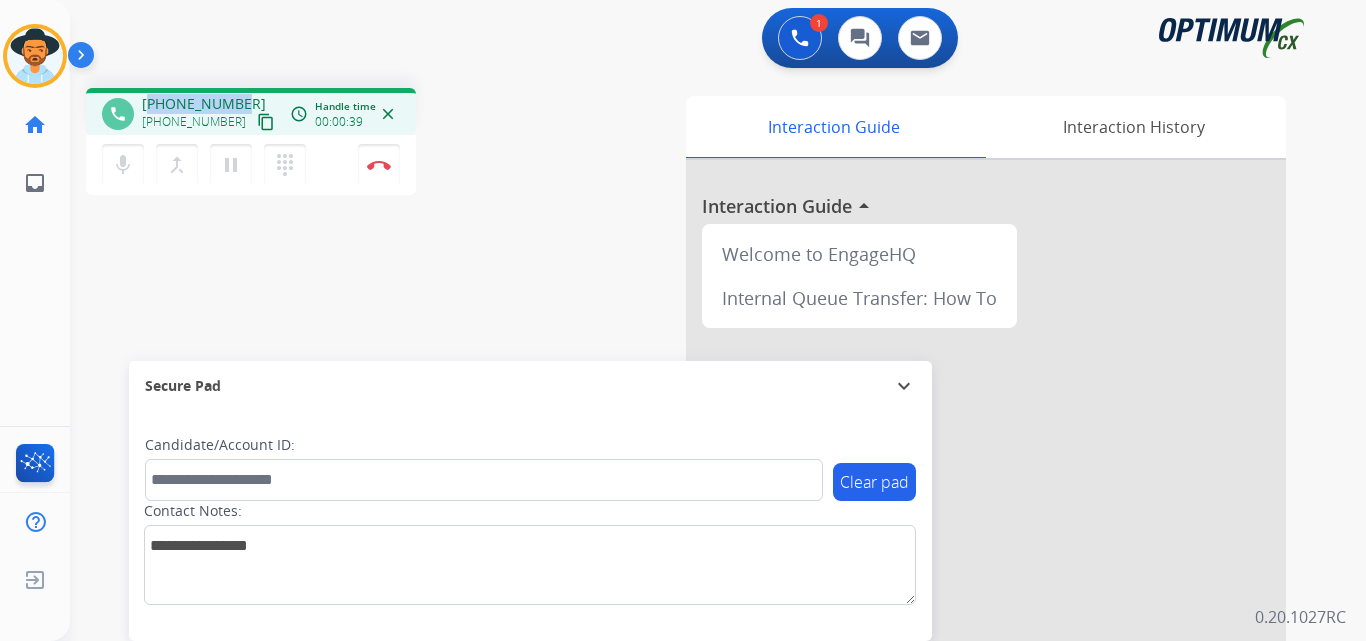 click on "+12154397992" at bounding box center [204, 104] 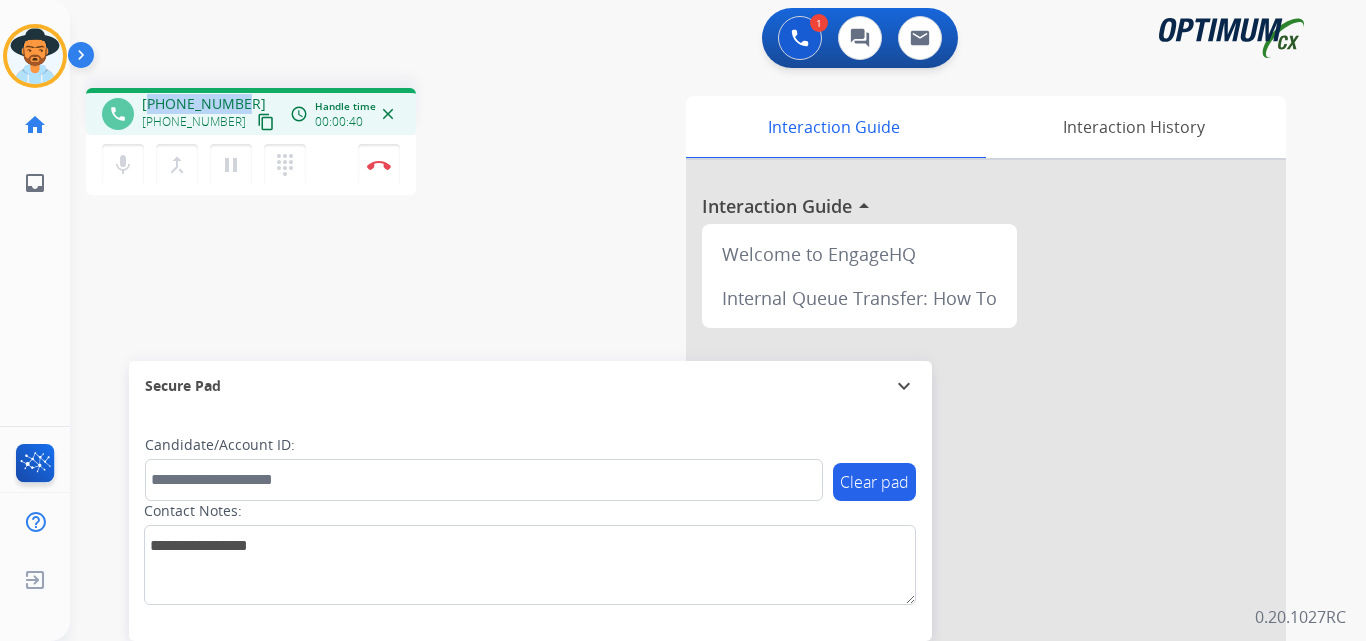 copy on "12154397992" 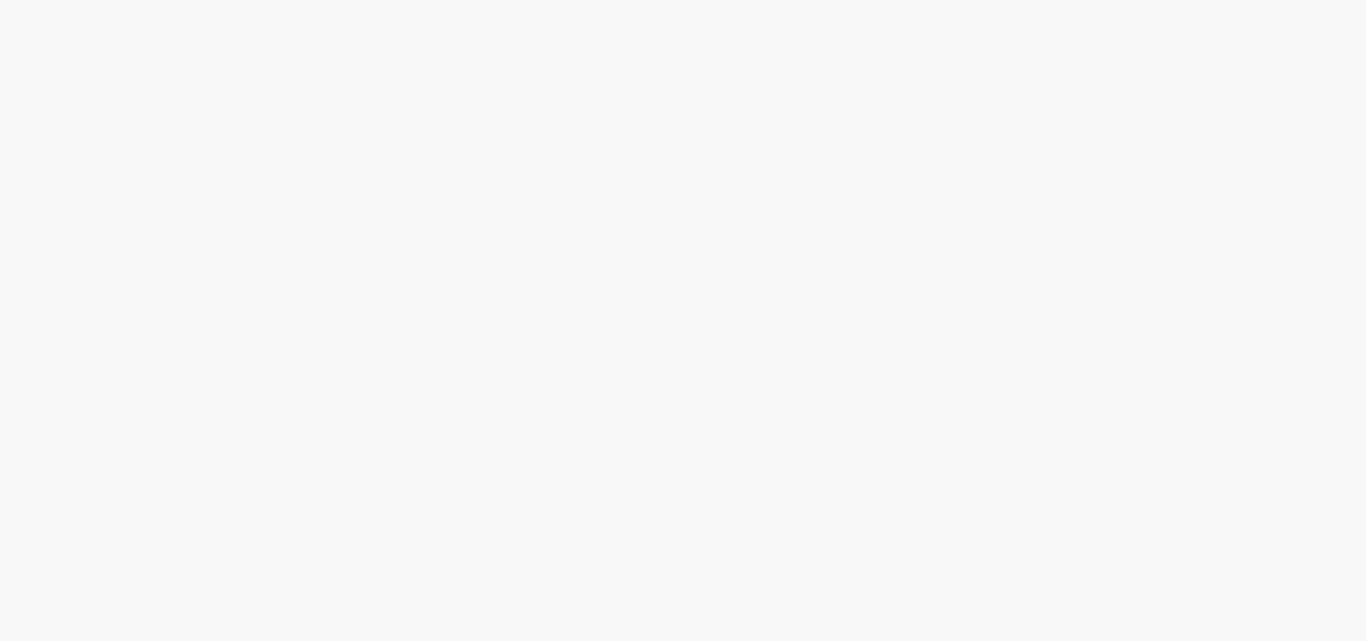 scroll, scrollTop: 0, scrollLeft: 0, axis: both 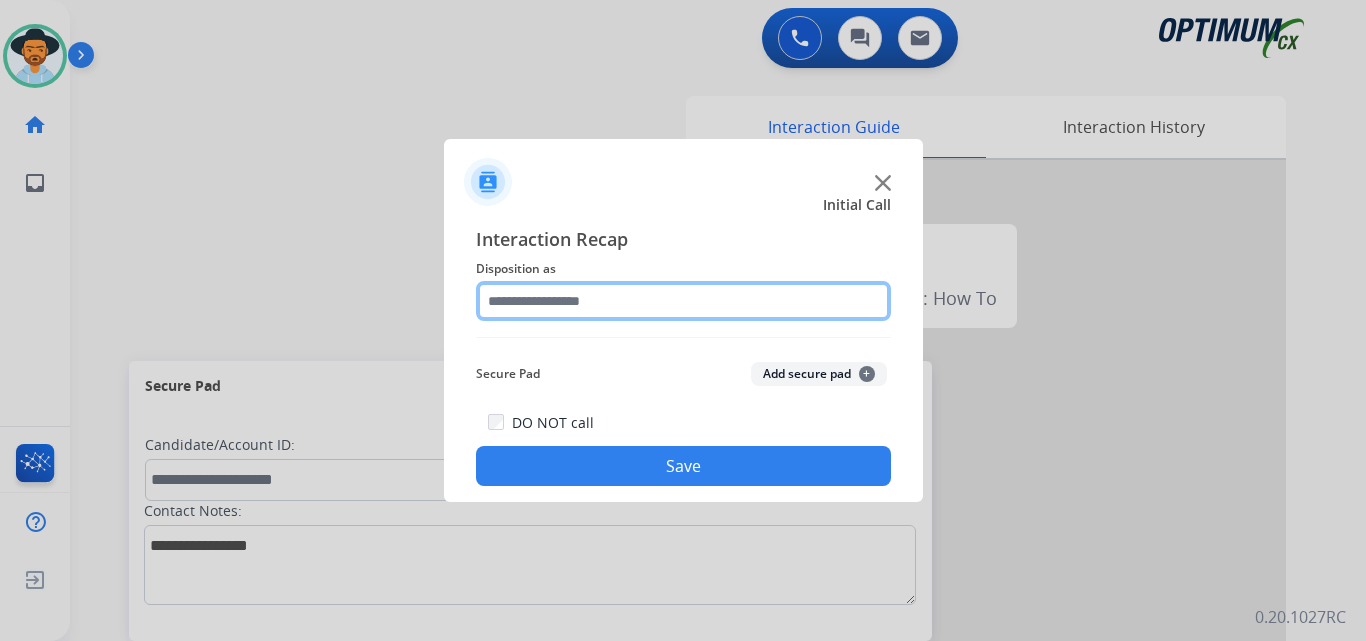 click 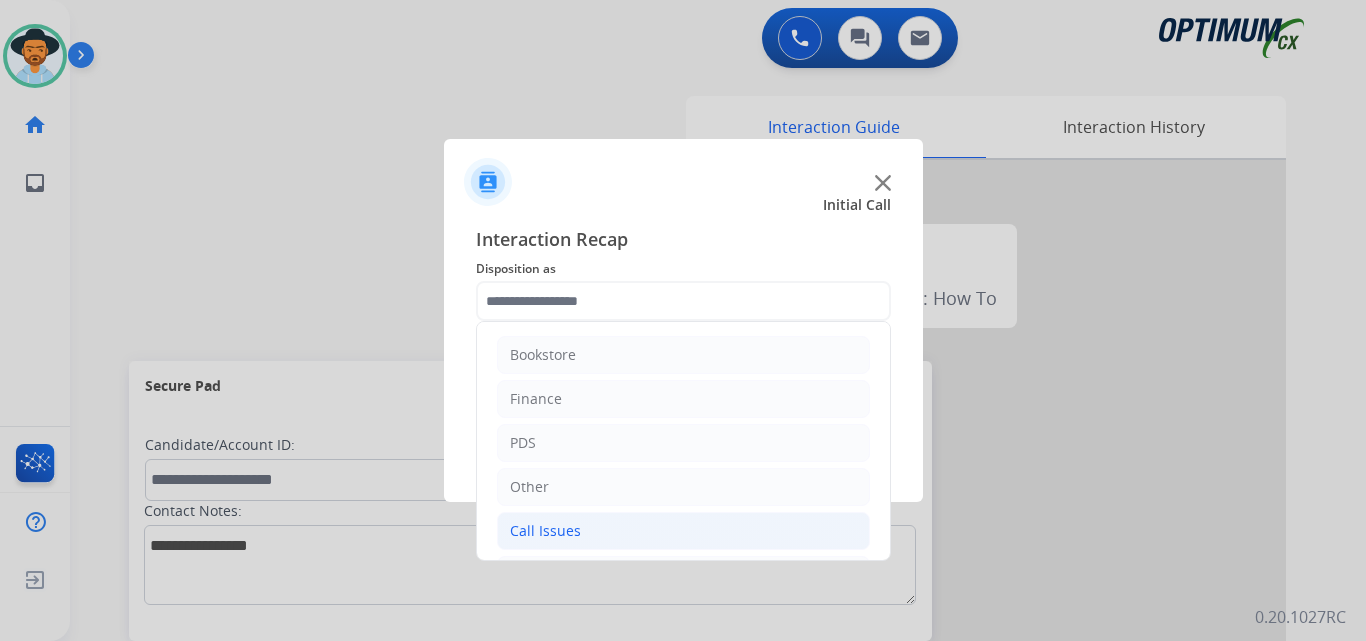 click on "Call Issues" 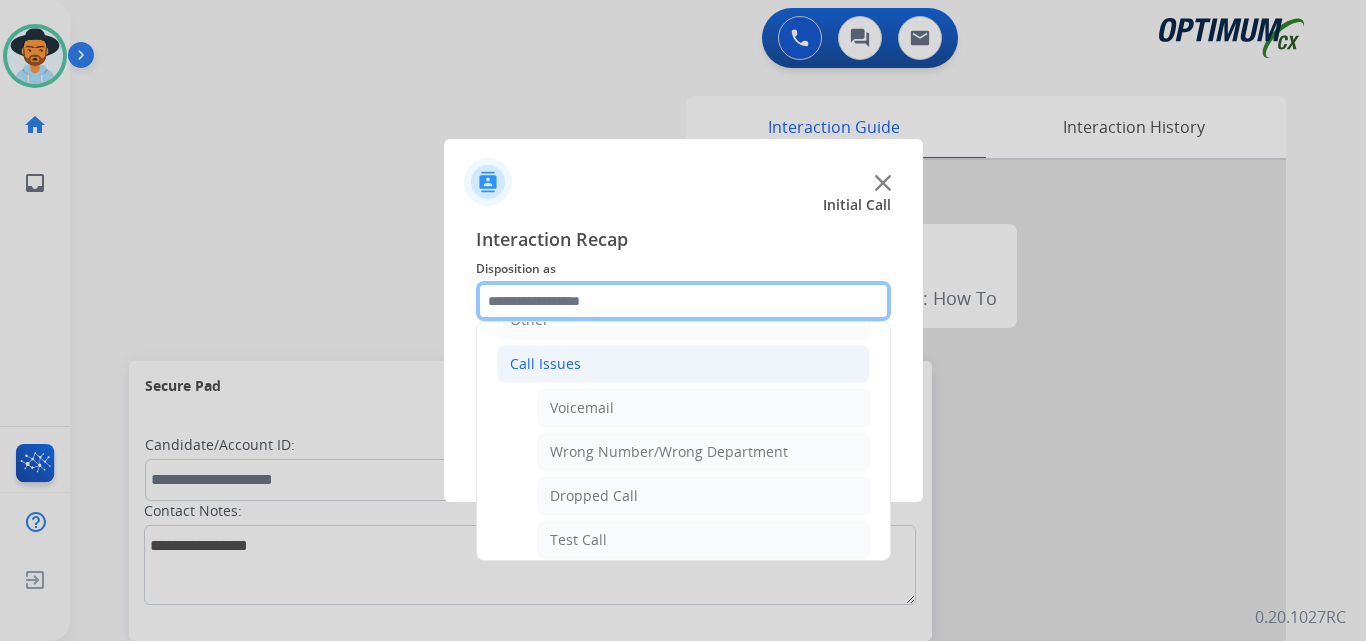 scroll, scrollTop: 356, scrollLeft: 0, axis: vertical 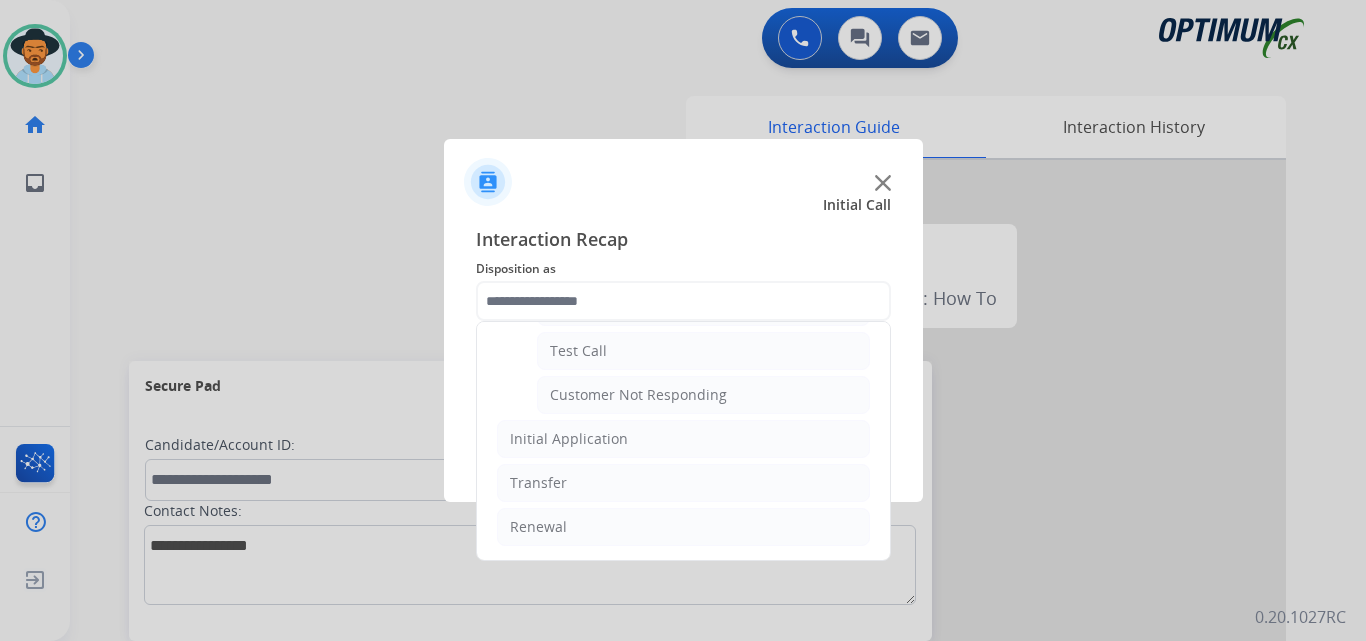 click on "Customer Not Responding" 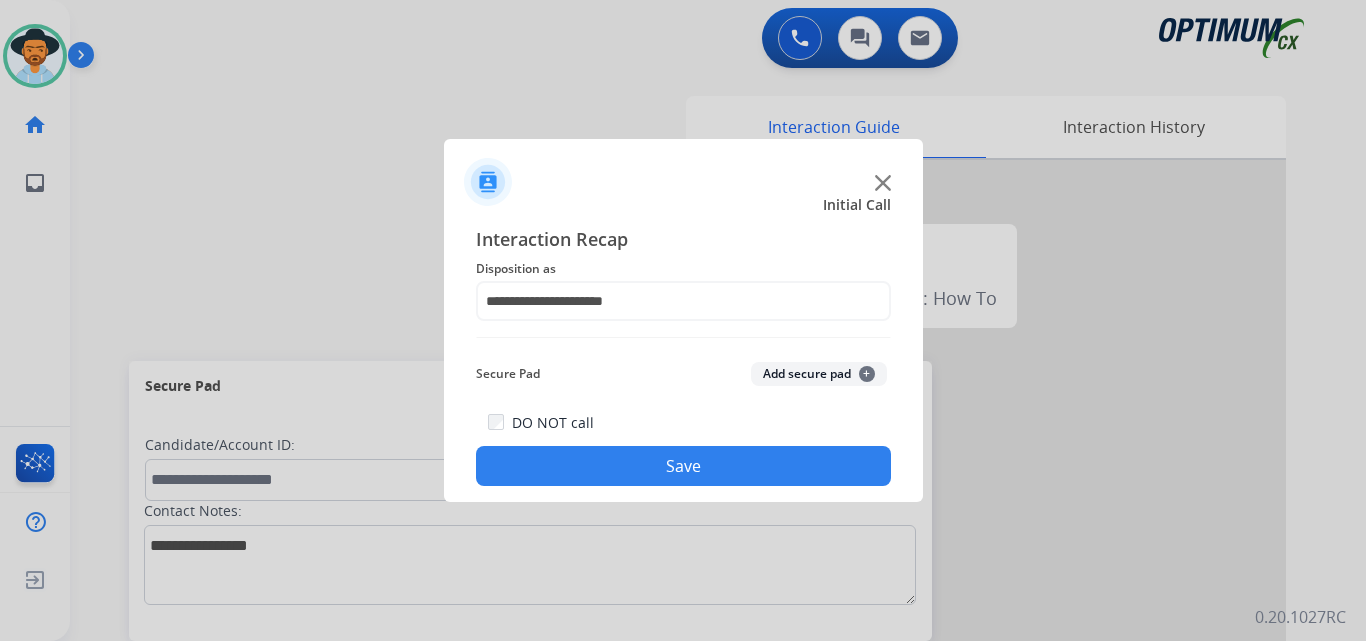 click on "Save" 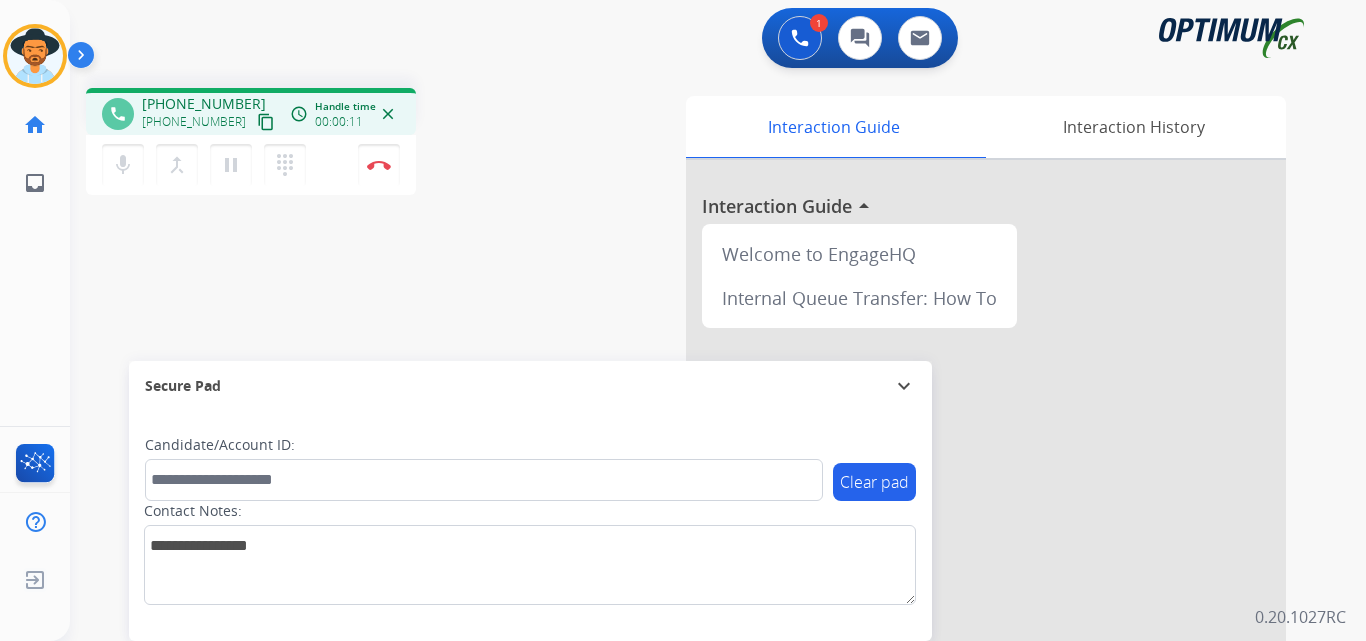 click on "+16893187398" at bounding box center [204, 104] 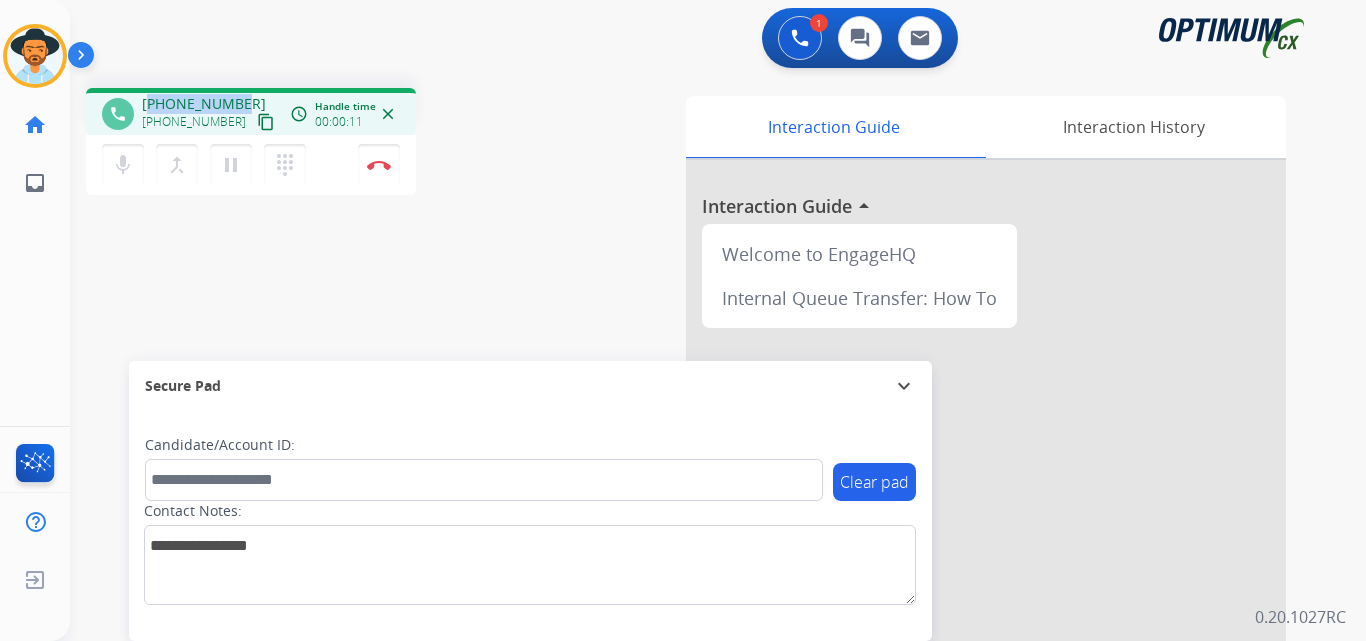 click on "+16893187398" at bounding box center [204, 104] 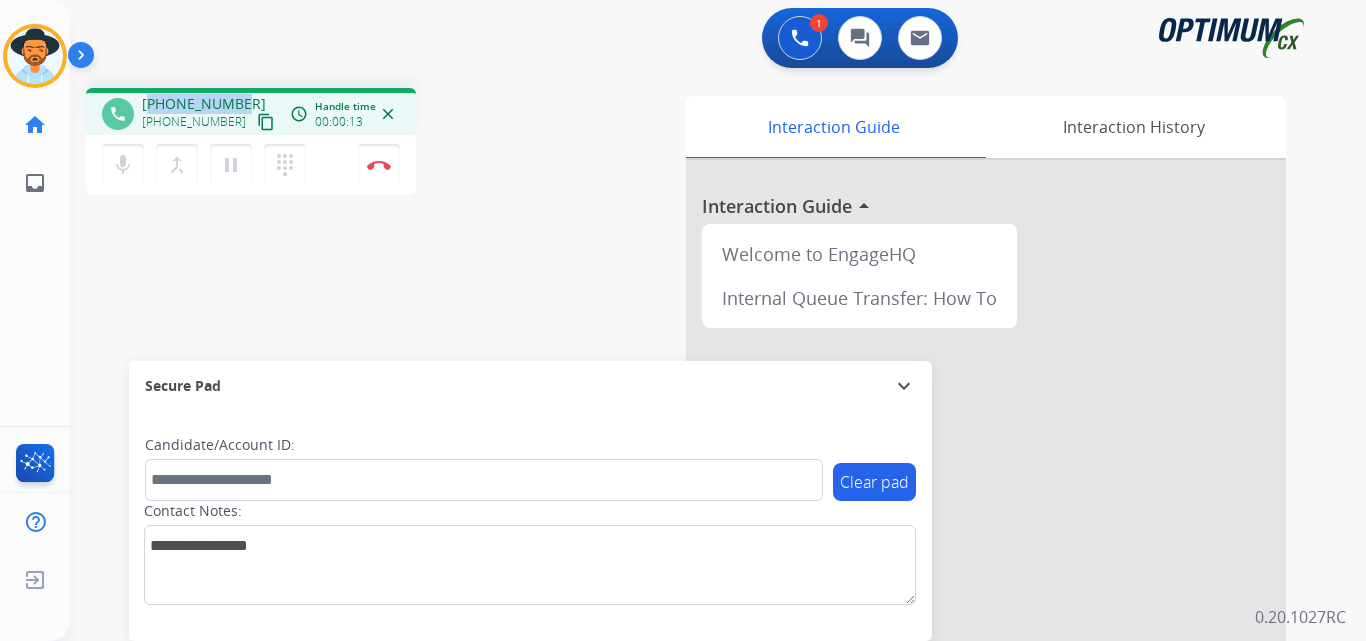 copy on "16893187398" 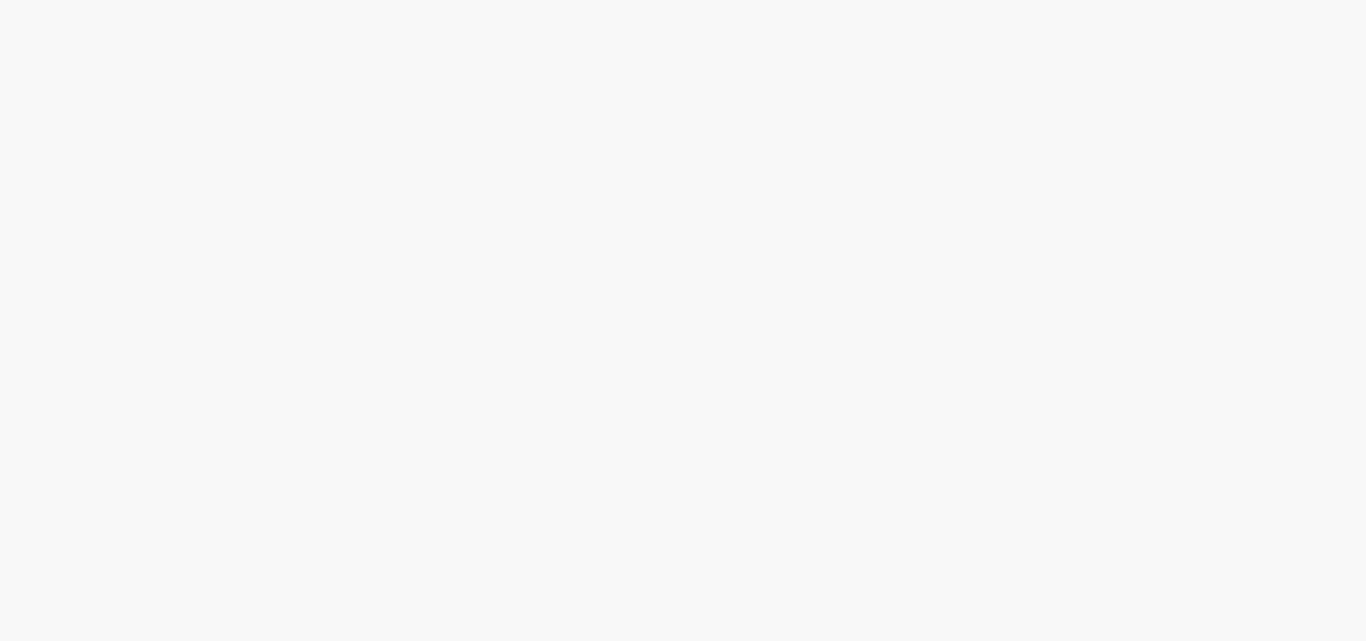 scroll, scrollTop: 0, scrollLeft: 0, axis: both 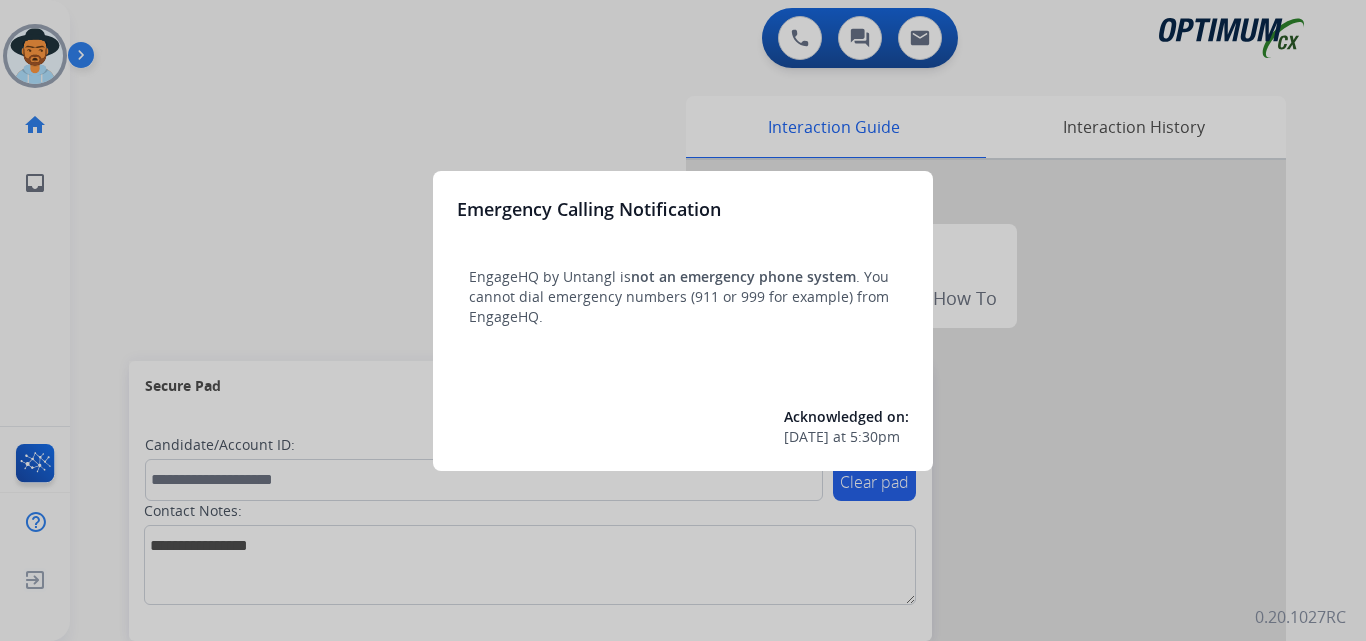 click at bounding box center (683, 320) 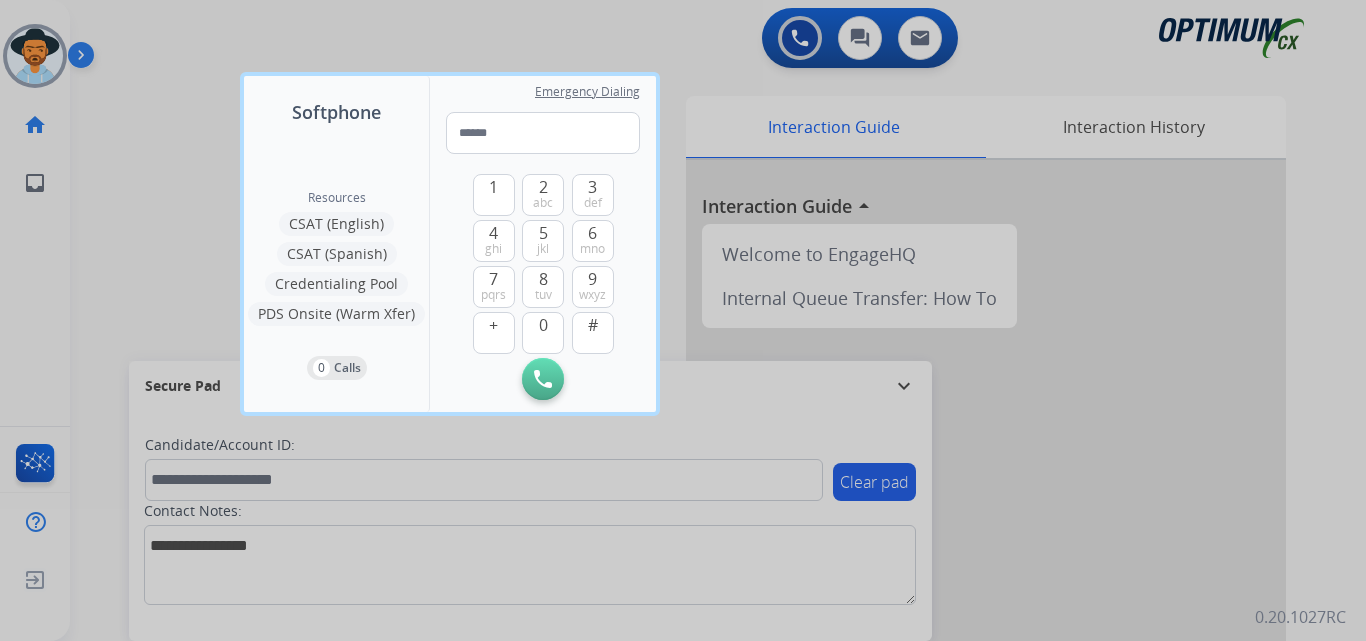 click at bounding box center [683, 320] 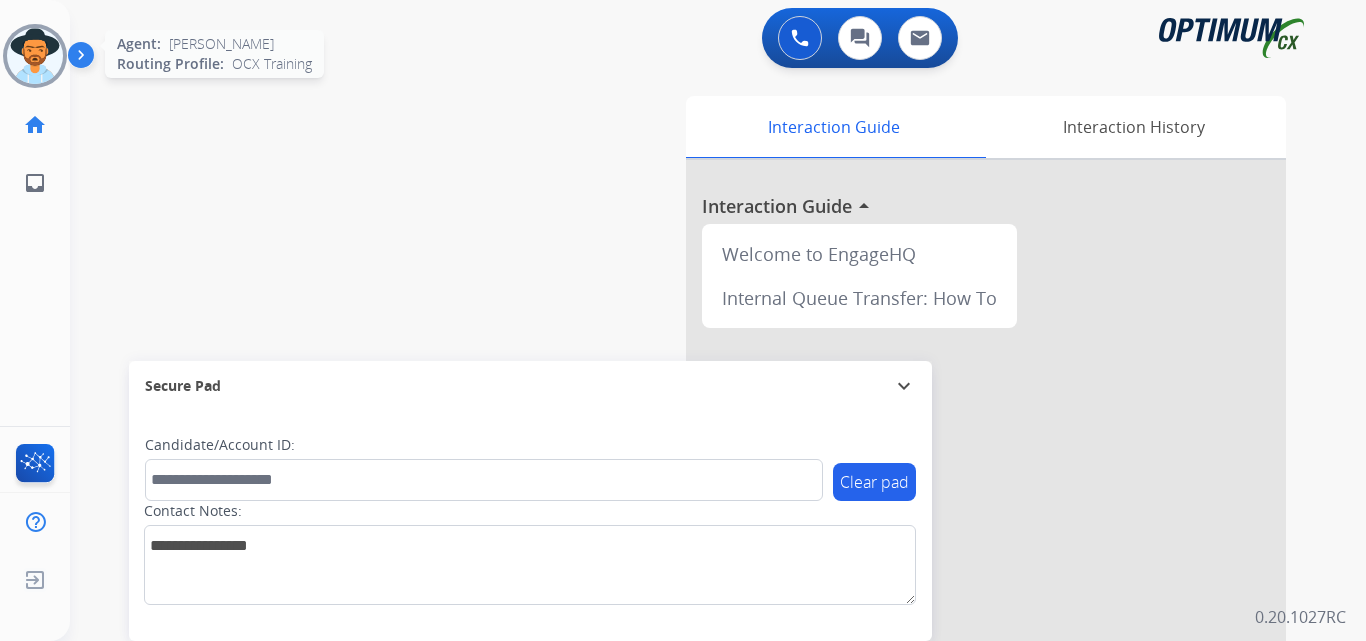 click at bounding box center (35, 56) 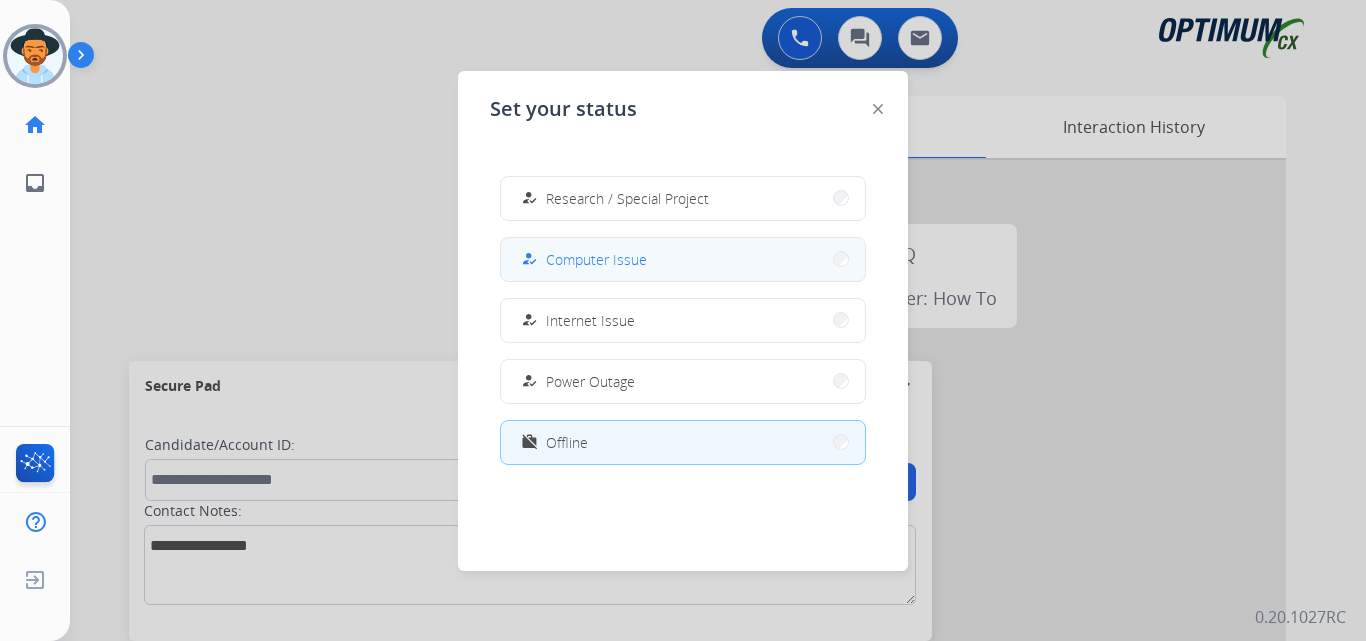 scroll, scrollTop: 0, scrollLeft: 0, axis: both 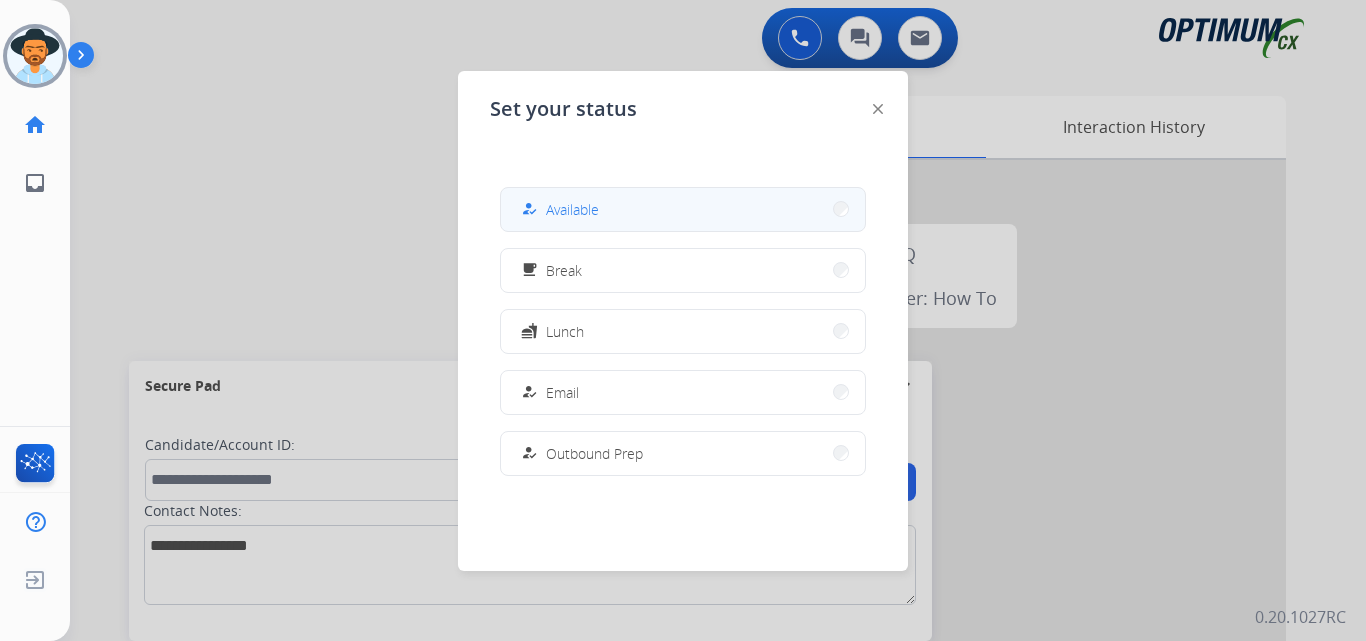 click on "how_to_reg Available" at bounding box center (683, 209) 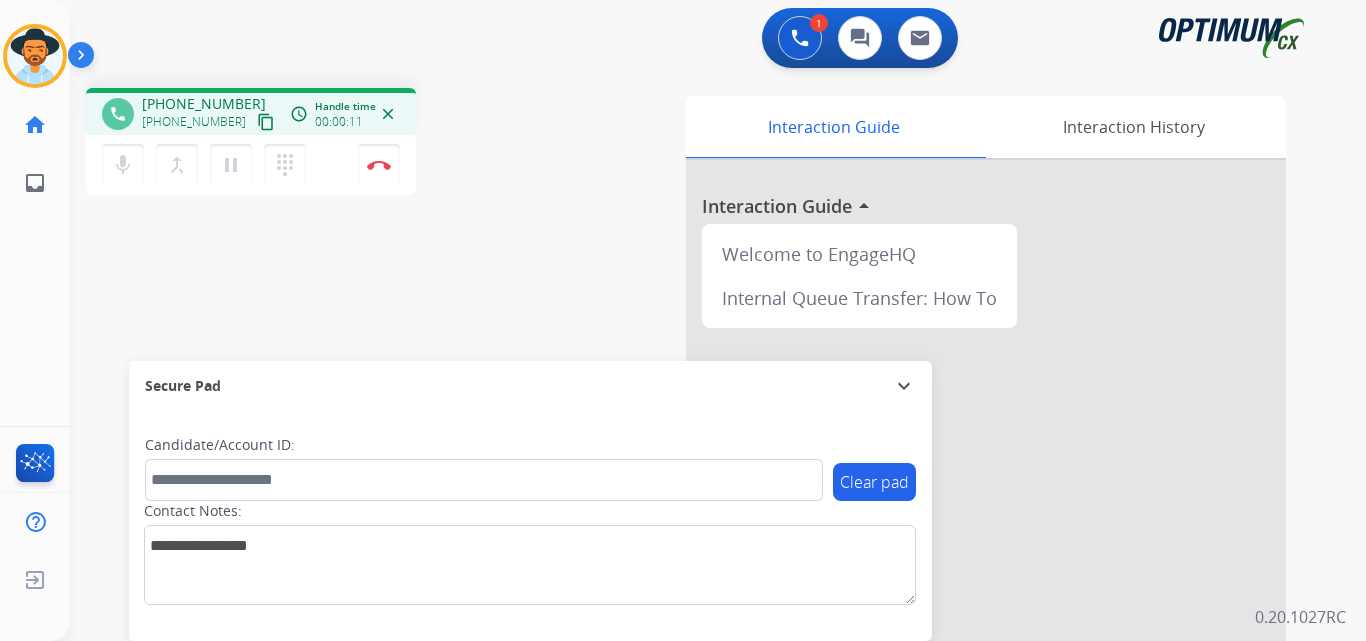 click on "[PHONE_NUMBER]" at bounding box center [204, 104] 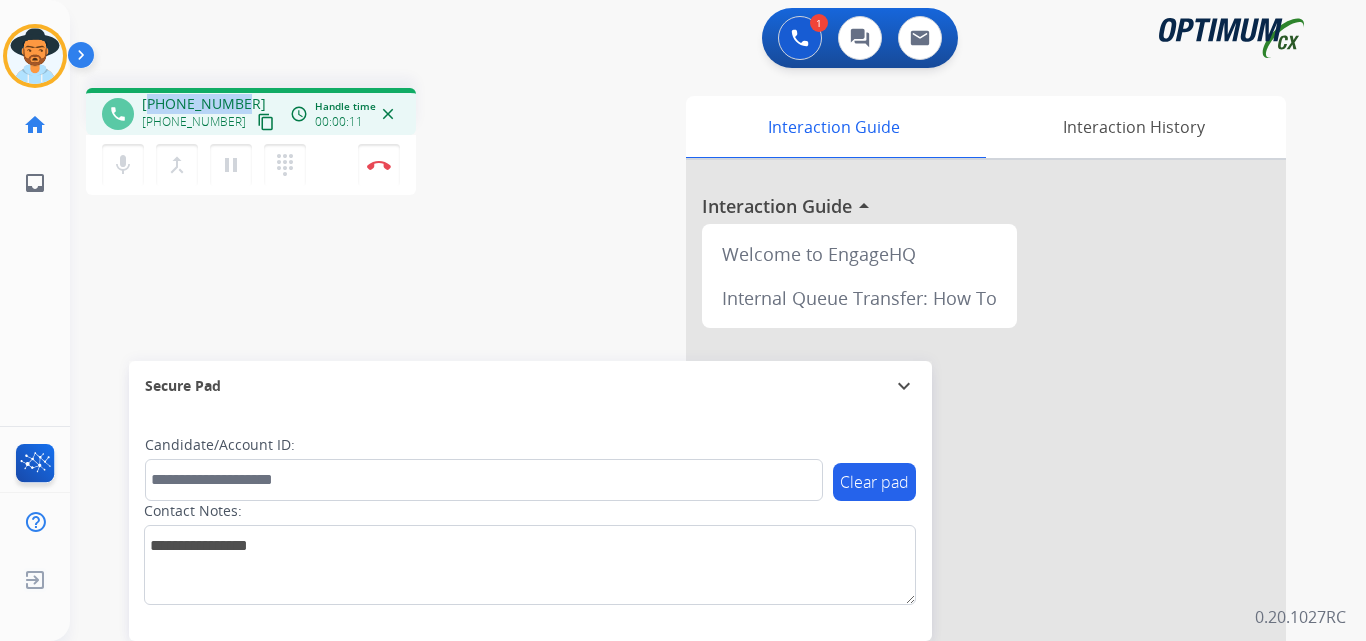 click on "[PHONE_NUMBER]" at bounding box center (204, 104) 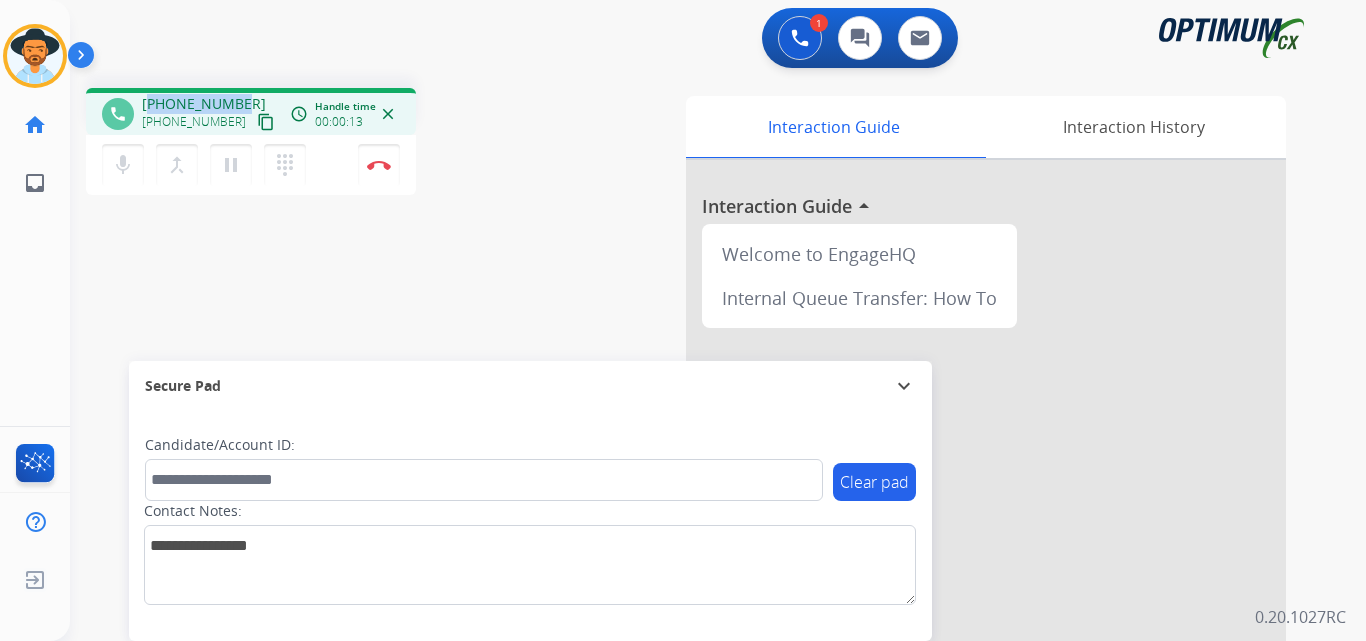 copy on "14195092977" 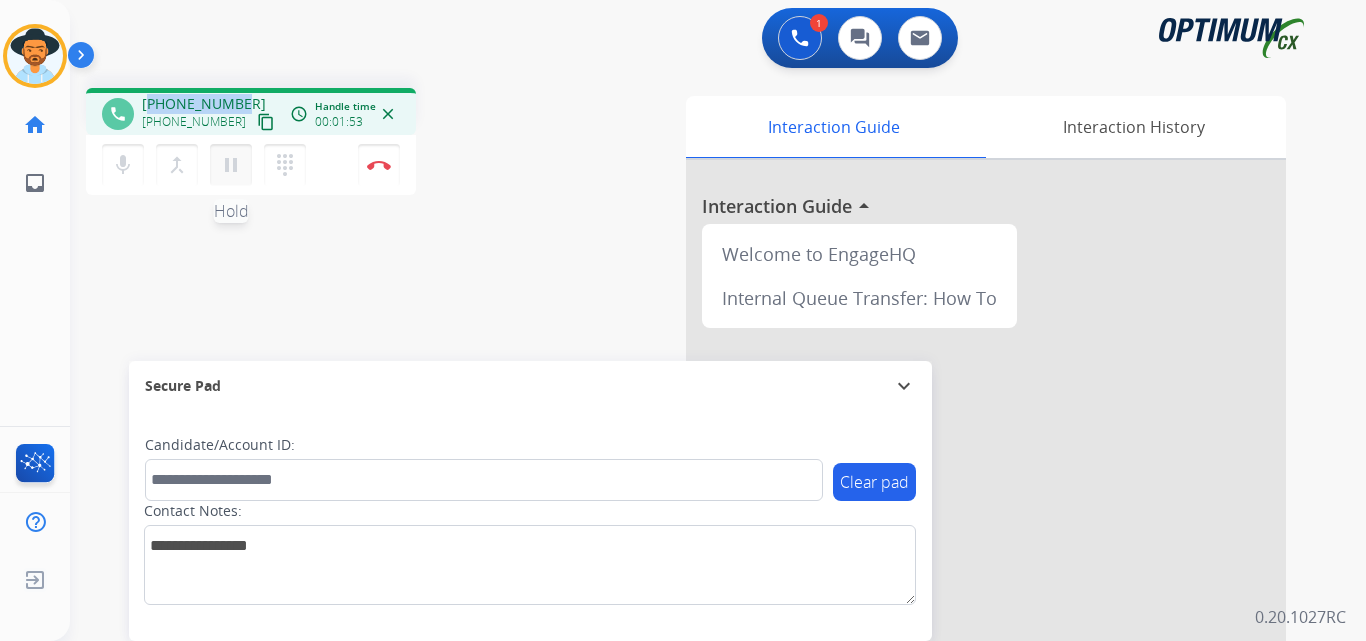 click on "pause" at bounding box center (231, 165) 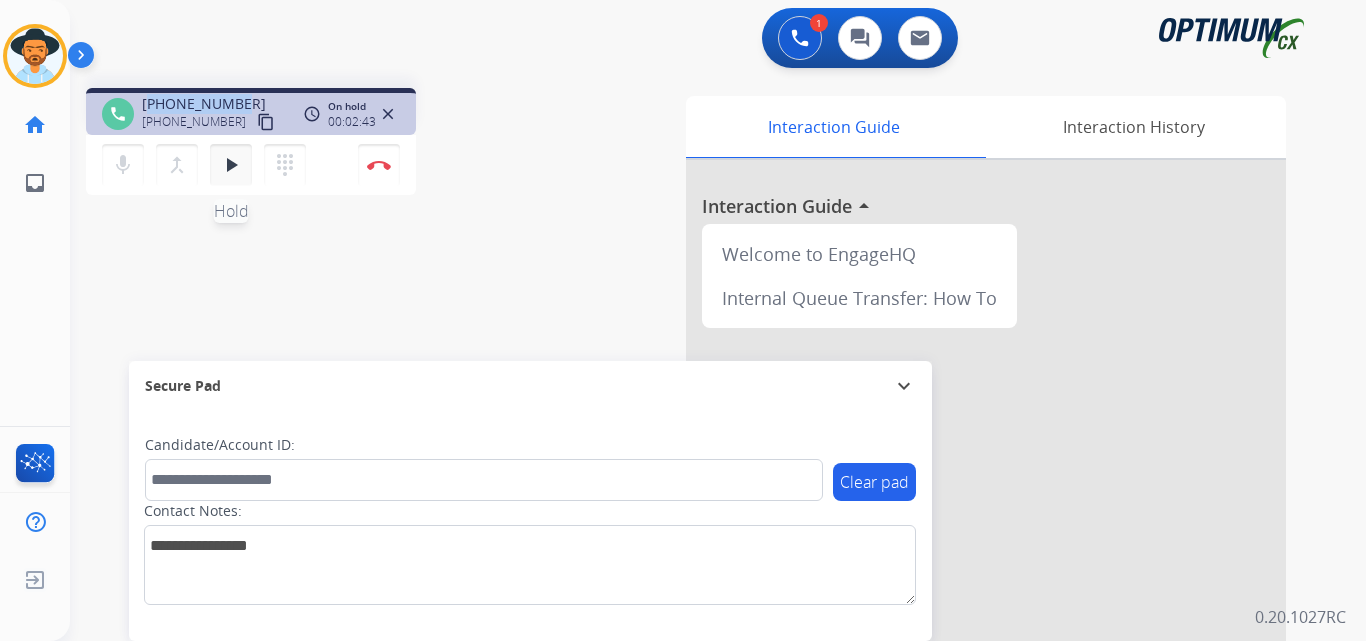 click on "play_arrow" at bounding box center [231, 165] 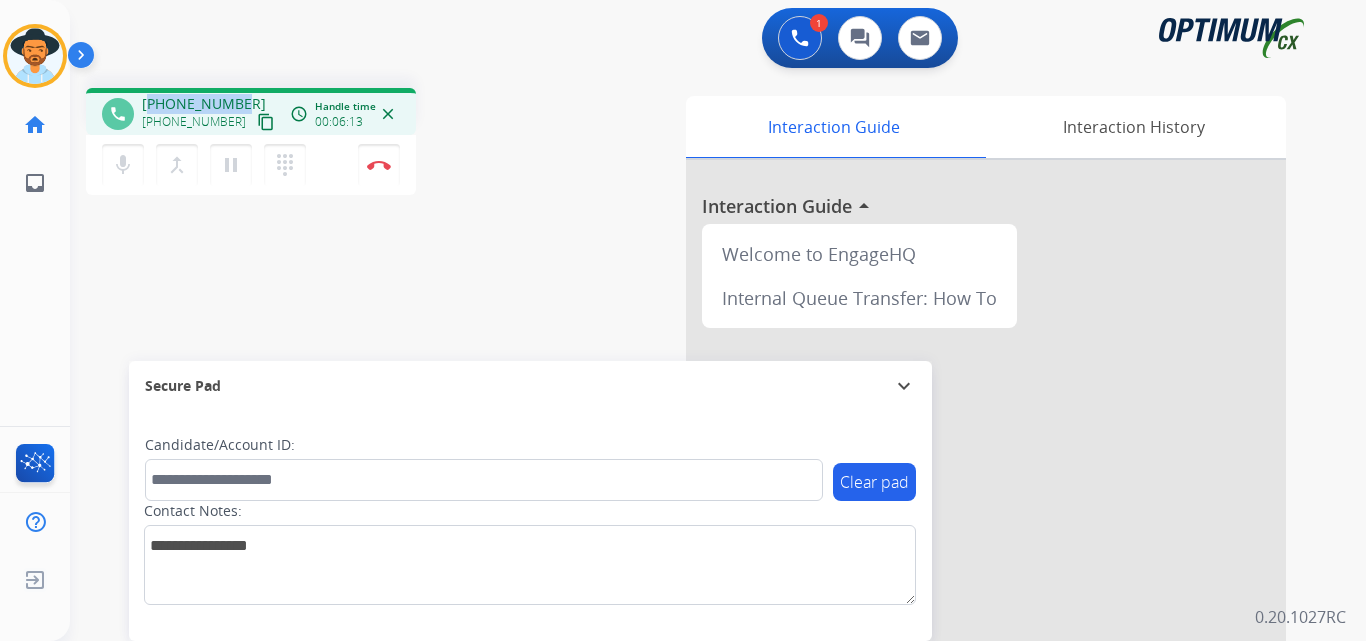 click on "[PHONE_NUMBER]" at bounding box center (204, 104) 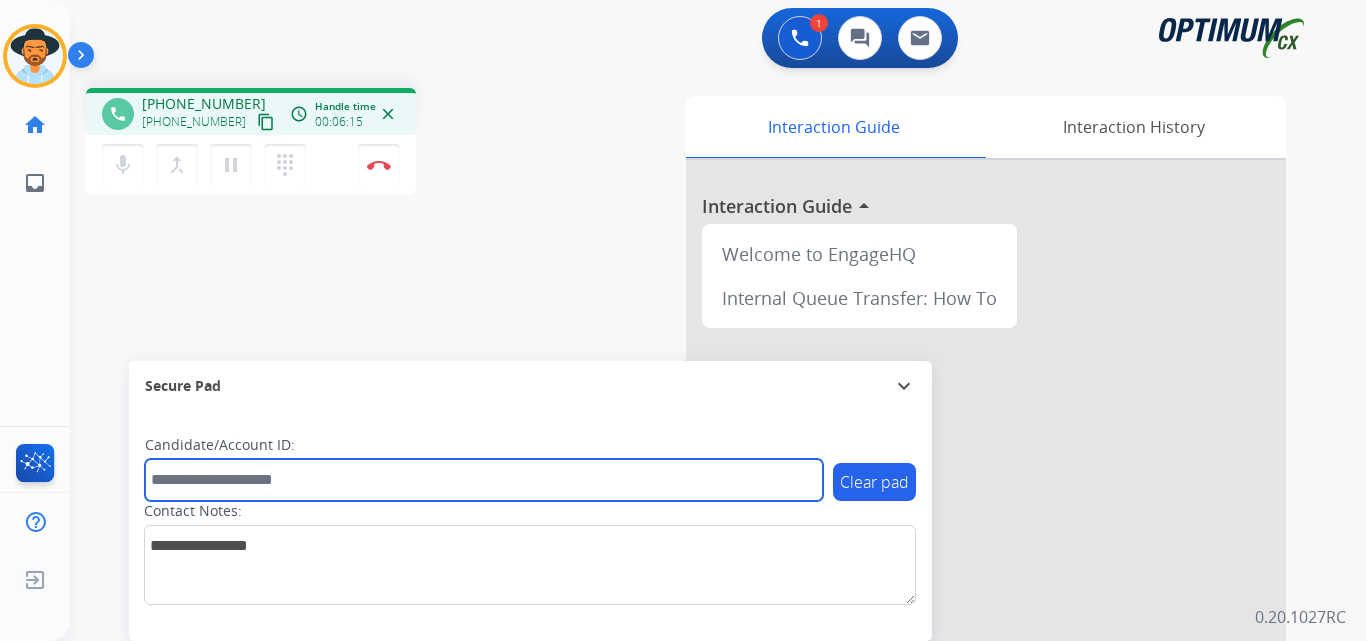click at bounding box center [484, 480] 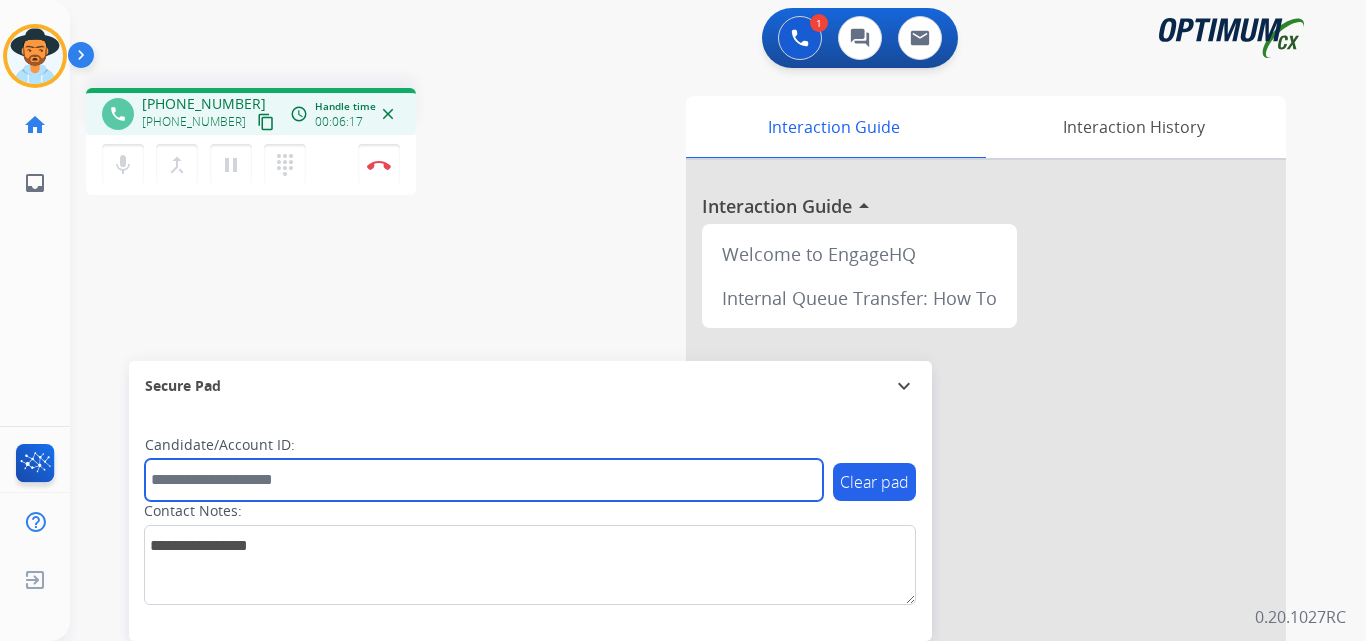paste on "**********" 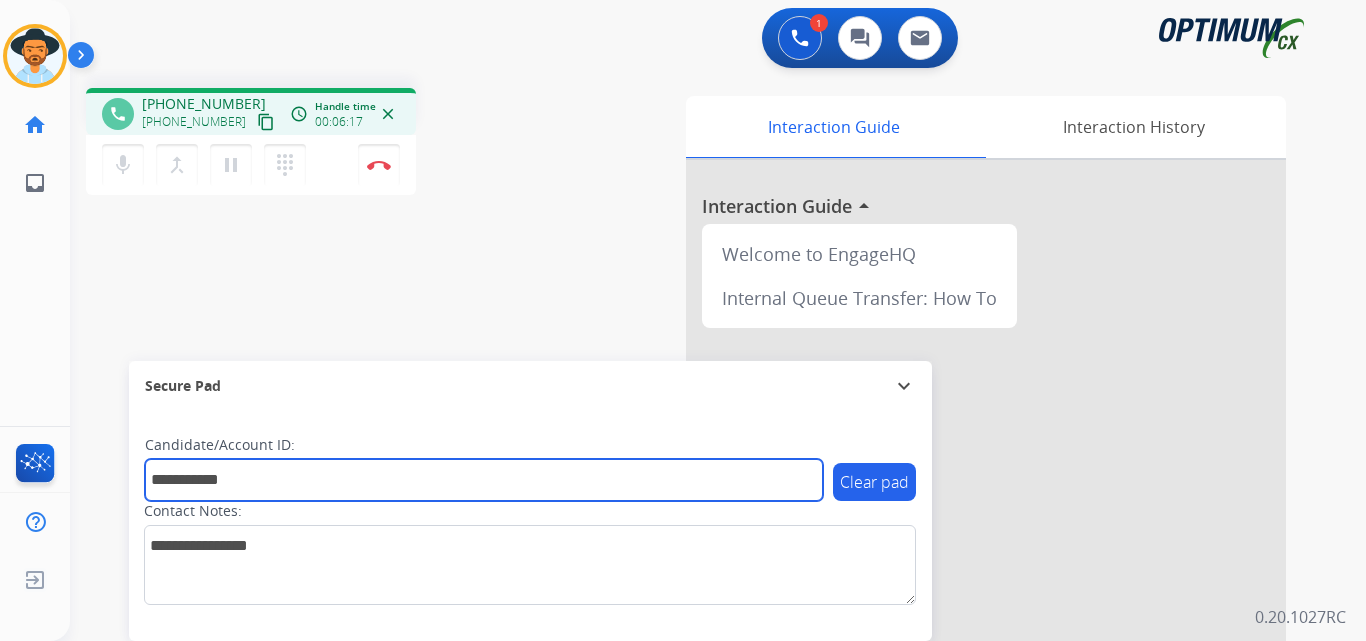 type on "**********" 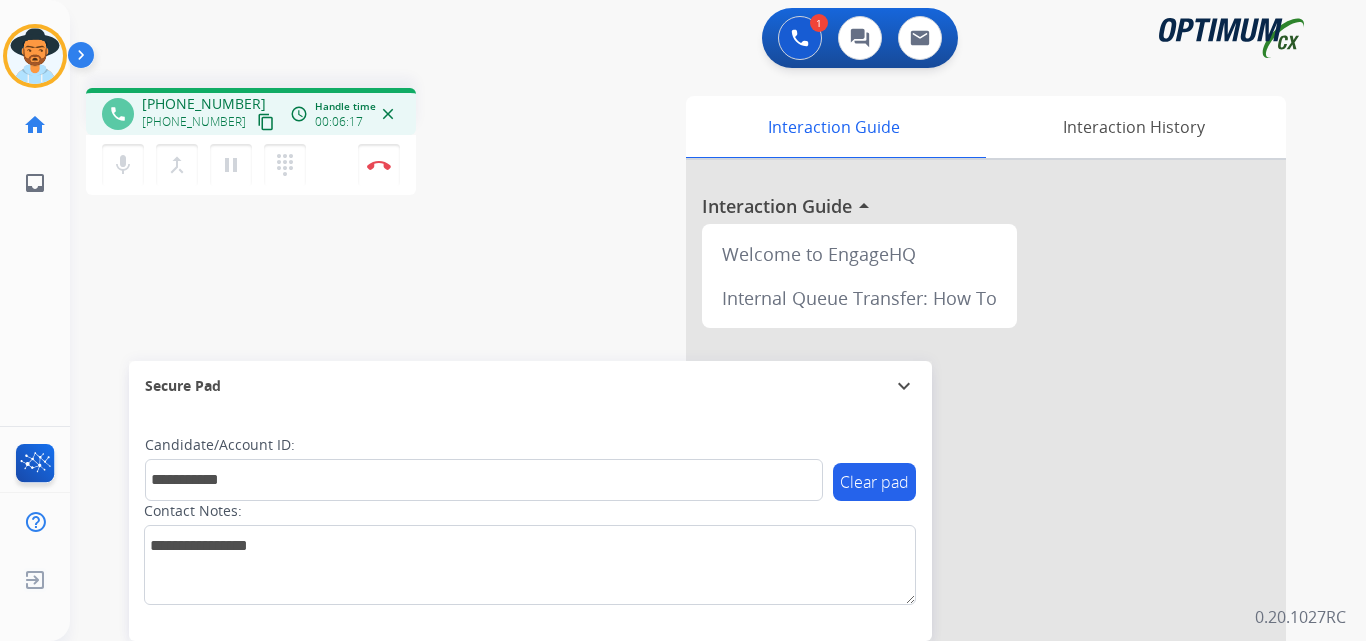 click on "**********" at bounding box center (694, 489) 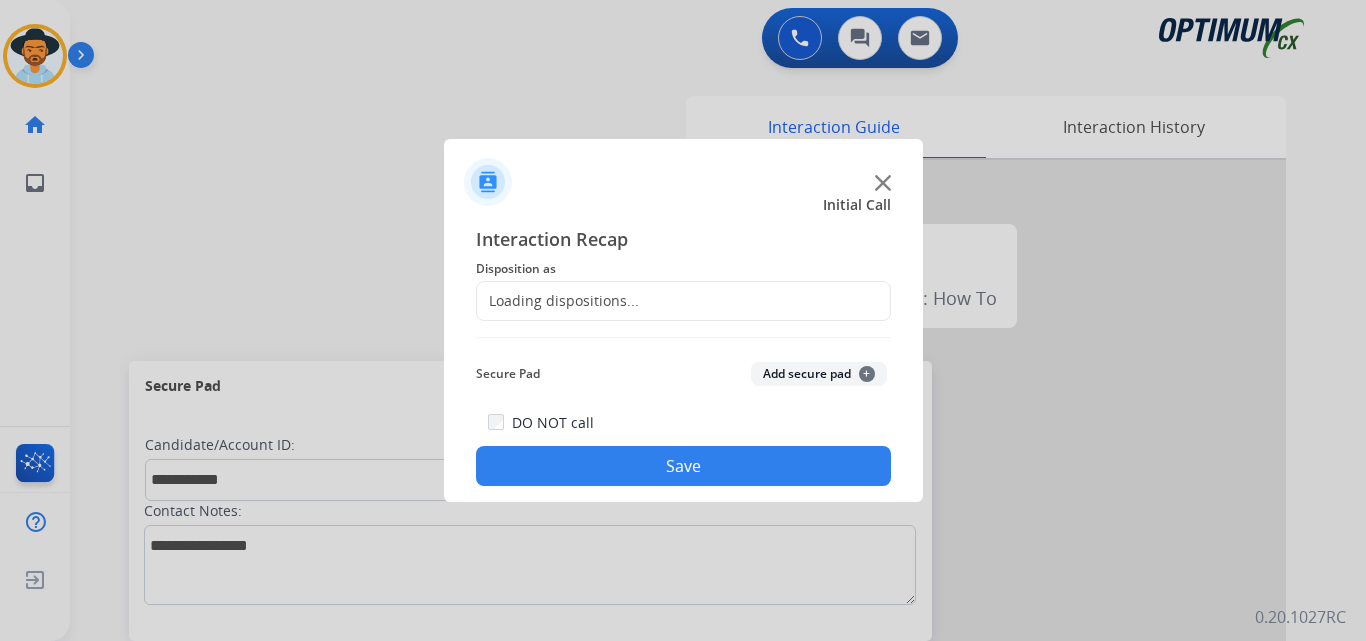 click at bounding box center (683, 320) 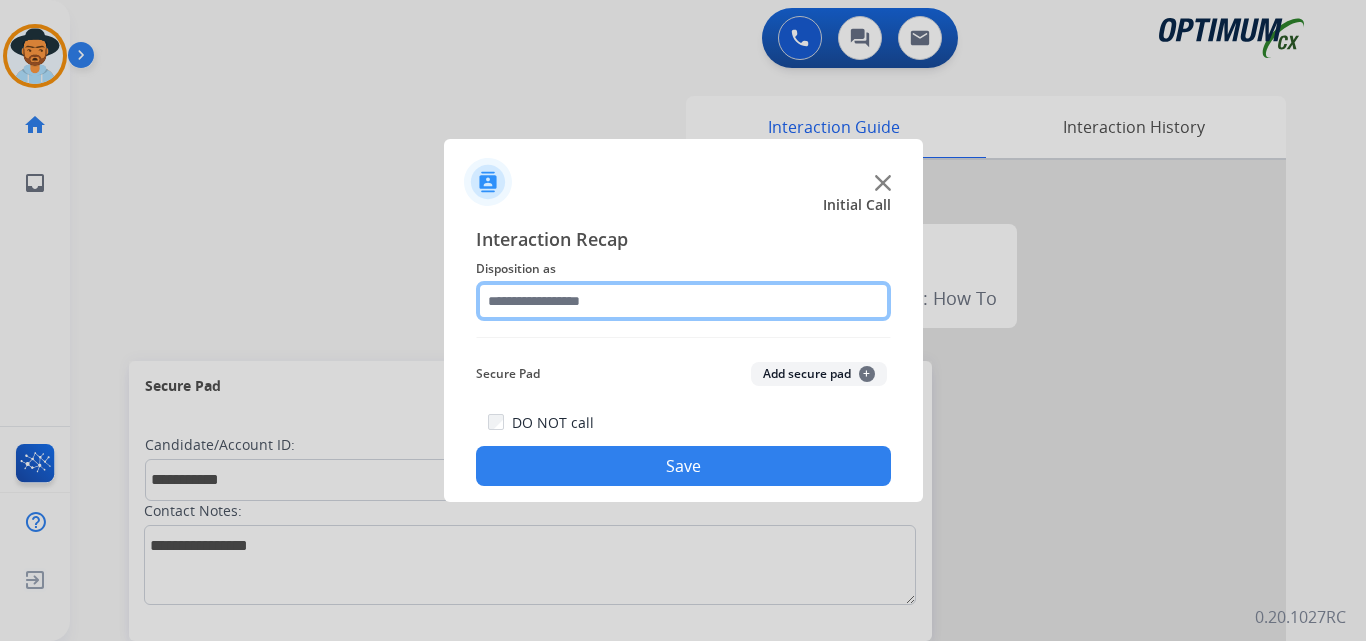 click 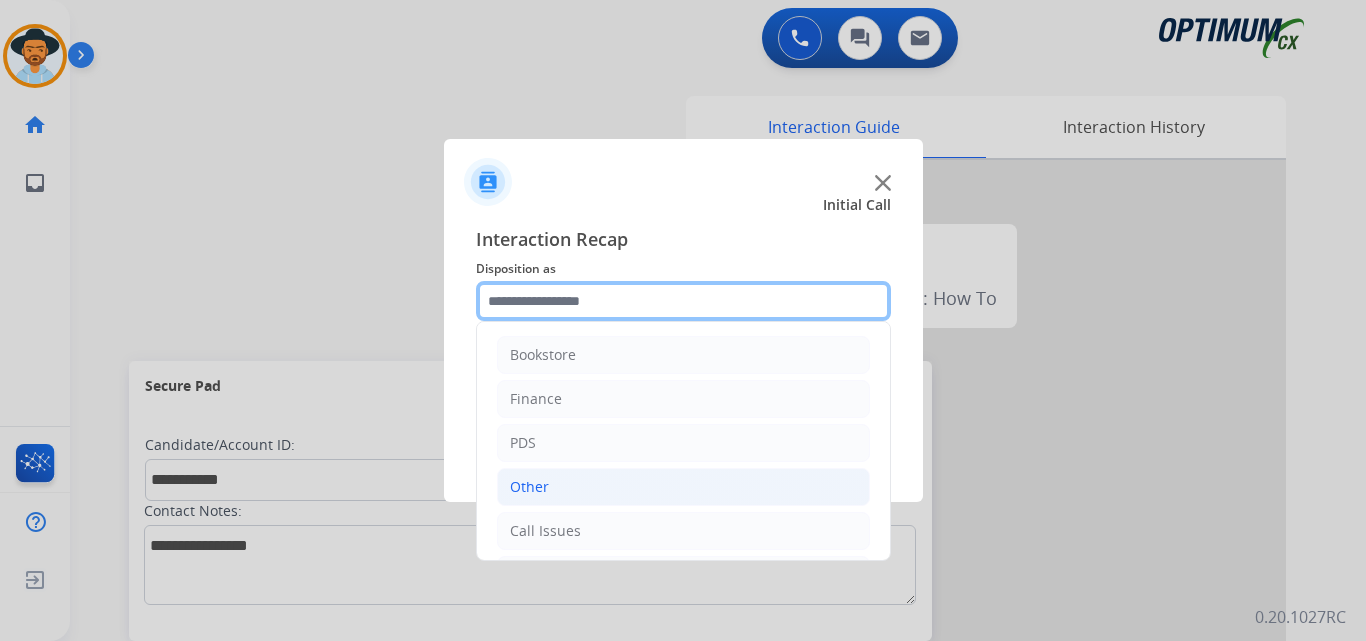 scroll, scrollTop: 136, scrollLeft: 0, axis: vertical 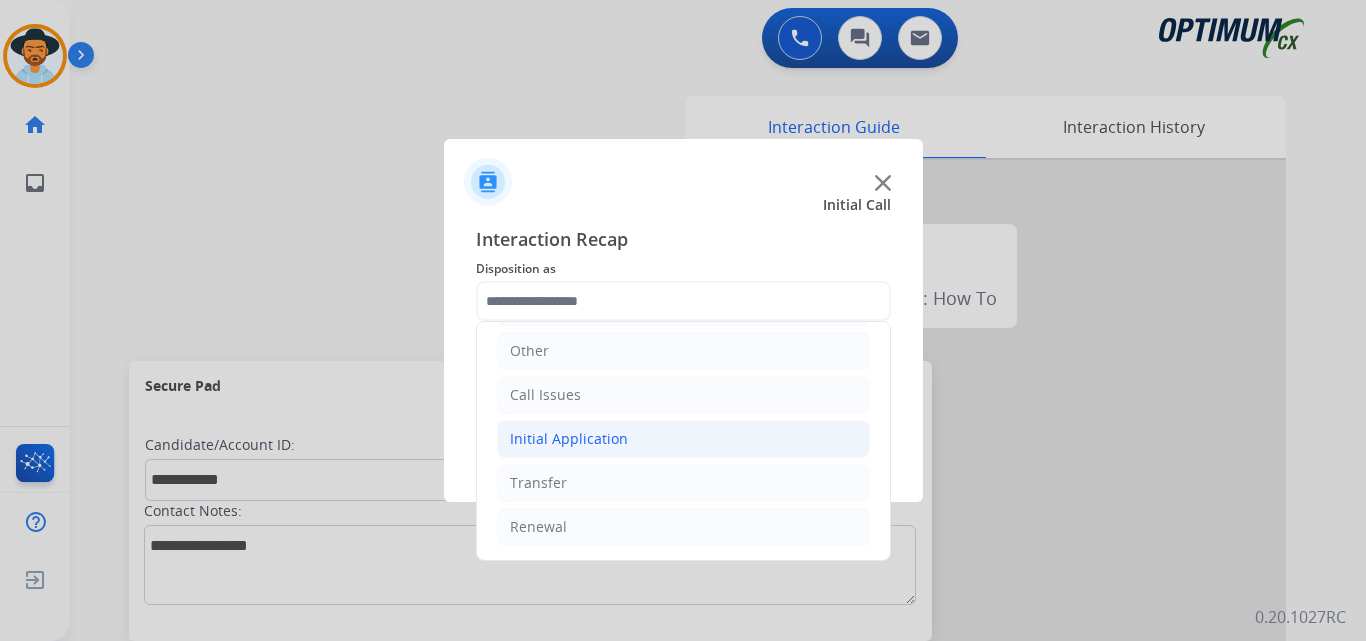click on "Initial Application" 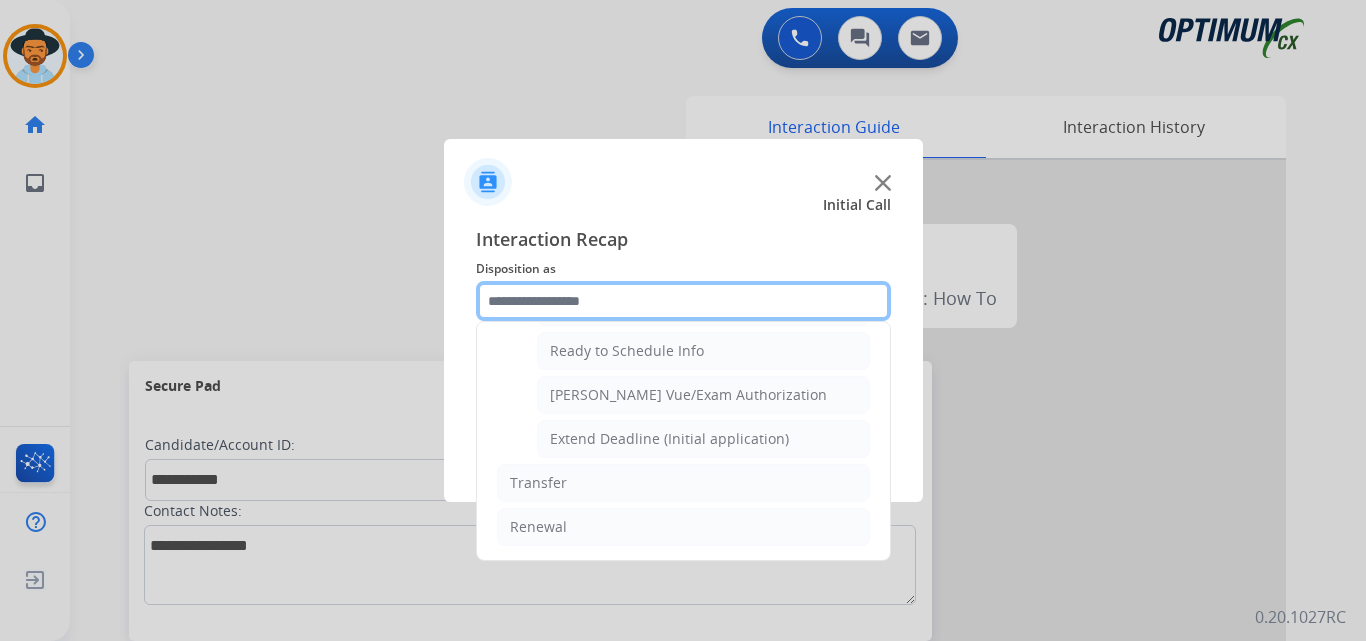 scroll, scrollTop: 1065, scrollLeft: 0, axis: vertical 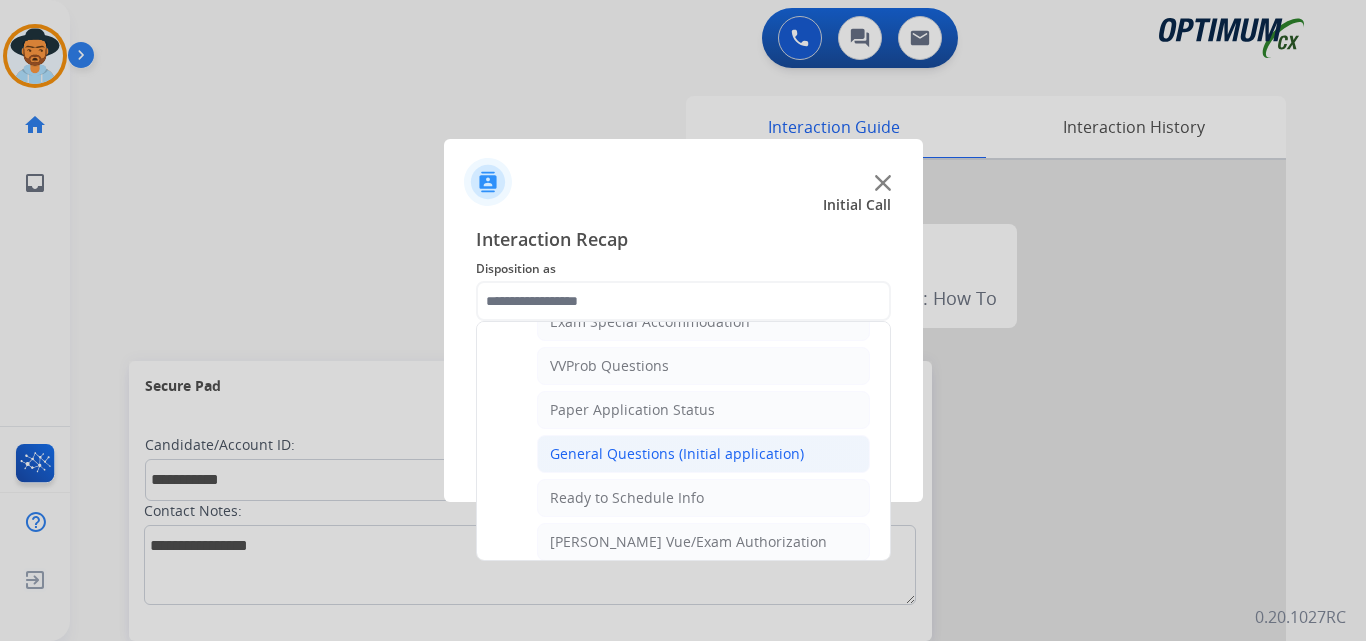 click on "General Questions (Initial application)" 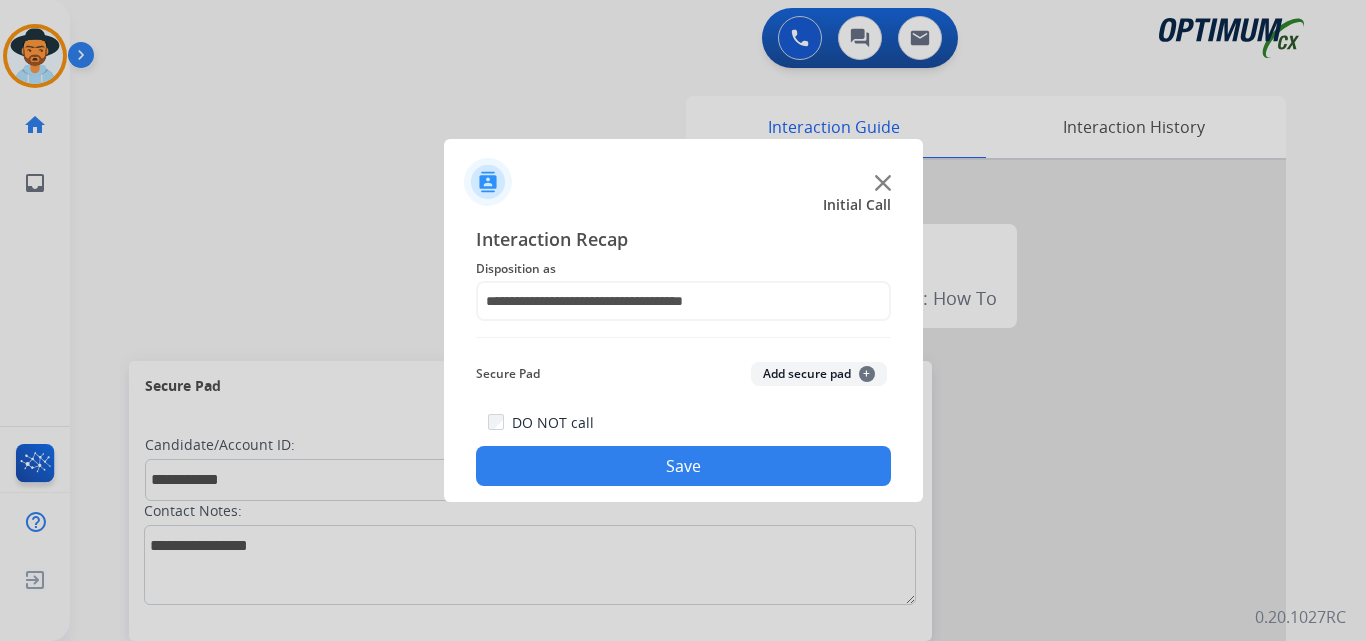 click on "Save" 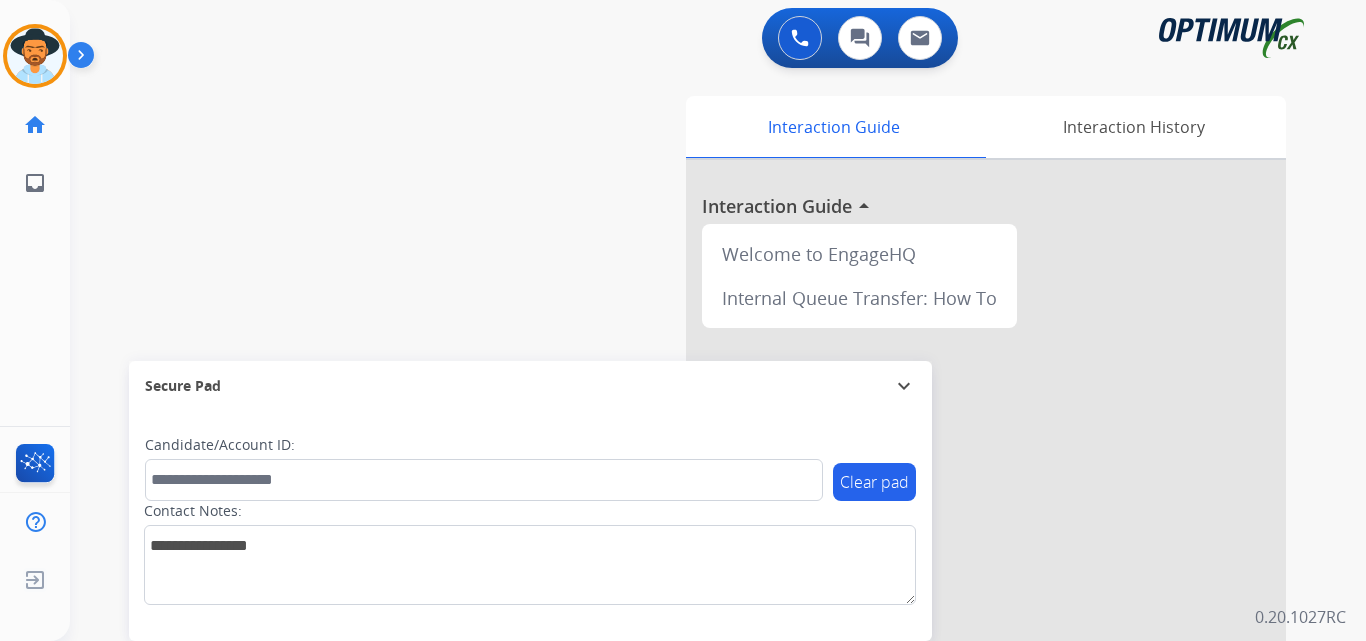 click on "swap_horiz Break voice bridge close_fullscreen Connect 3-Way Call merge_type Separate 3-Way Call  Interaction Guide   Interaction History  Interaction Guide arrow_drop_up  Welcome to EngageHQ   Internal Queue Transfer: How To  Secure Pad expand_more Clear pad Candidate/Account ID: Contact Notes:" at bounding box center [694, 489] 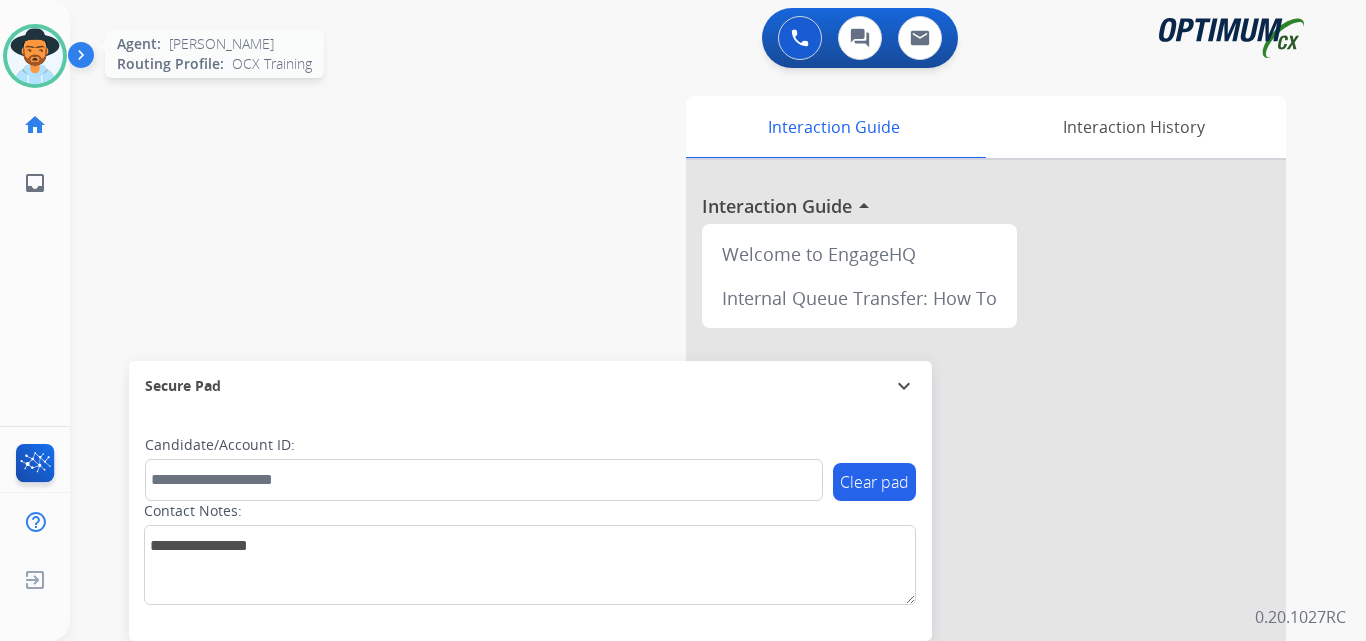 click at bounding box center (35, 56) 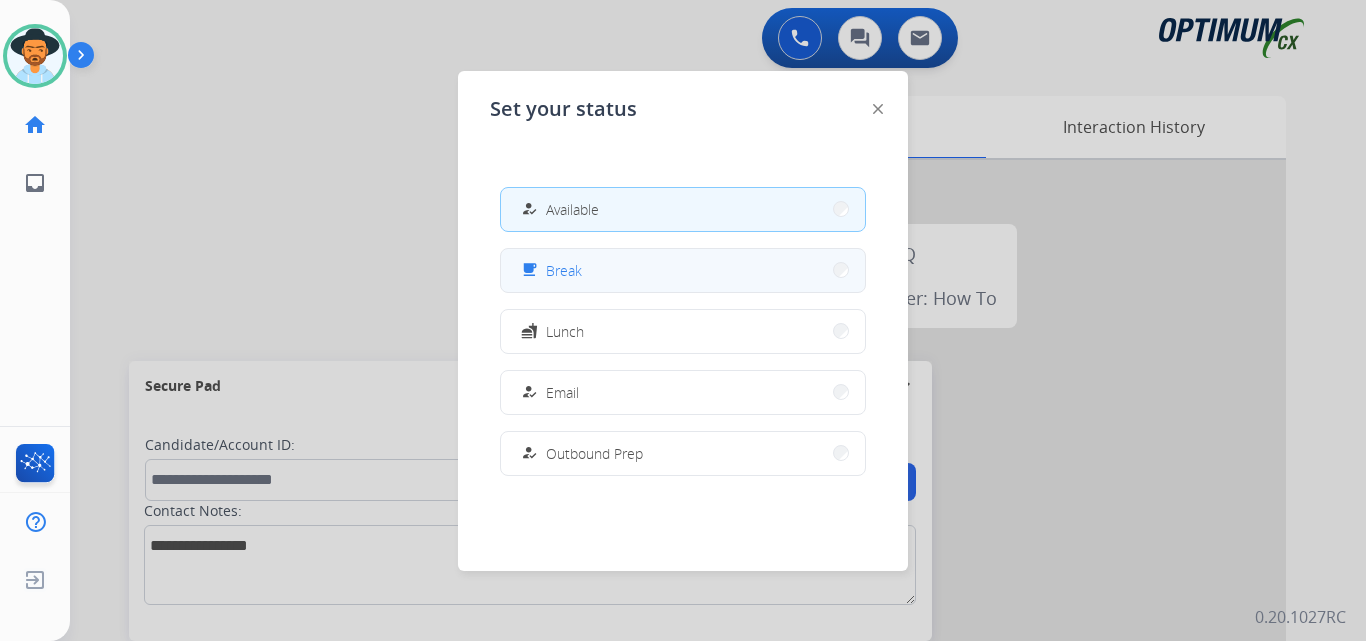 click on "free_breakfast" at bounding box center (531, 270) 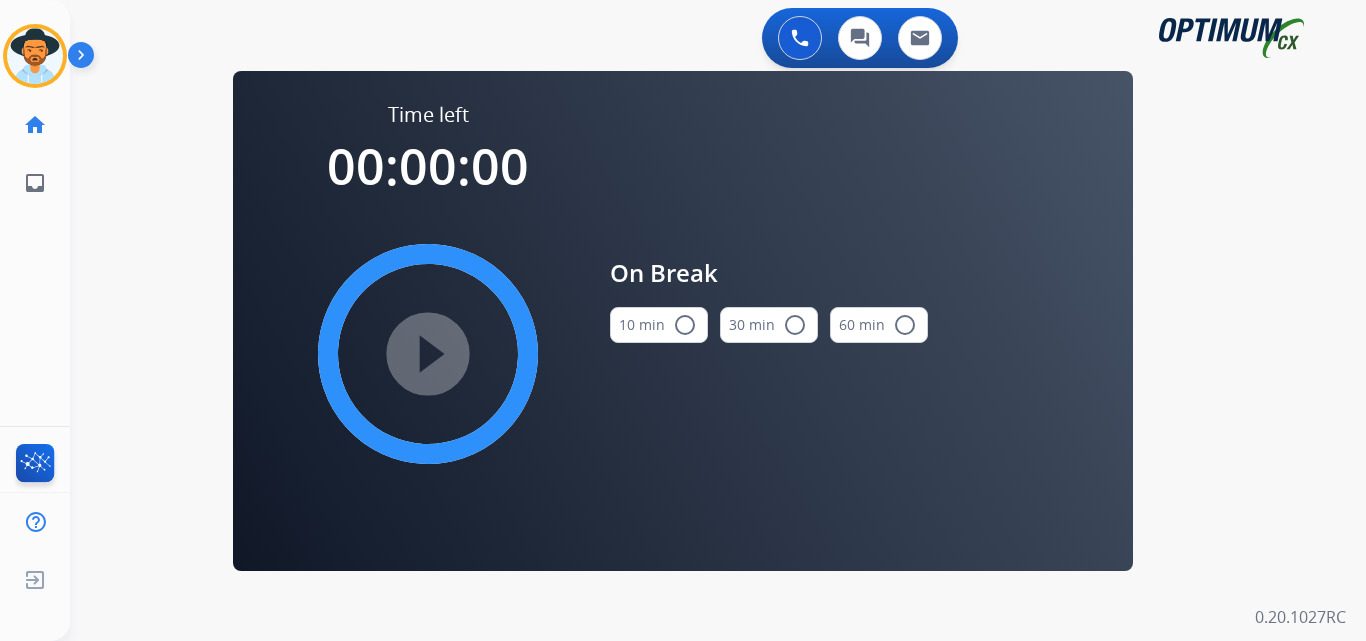 click on "radio_button_unchecked" at bounding box center [685, 325] 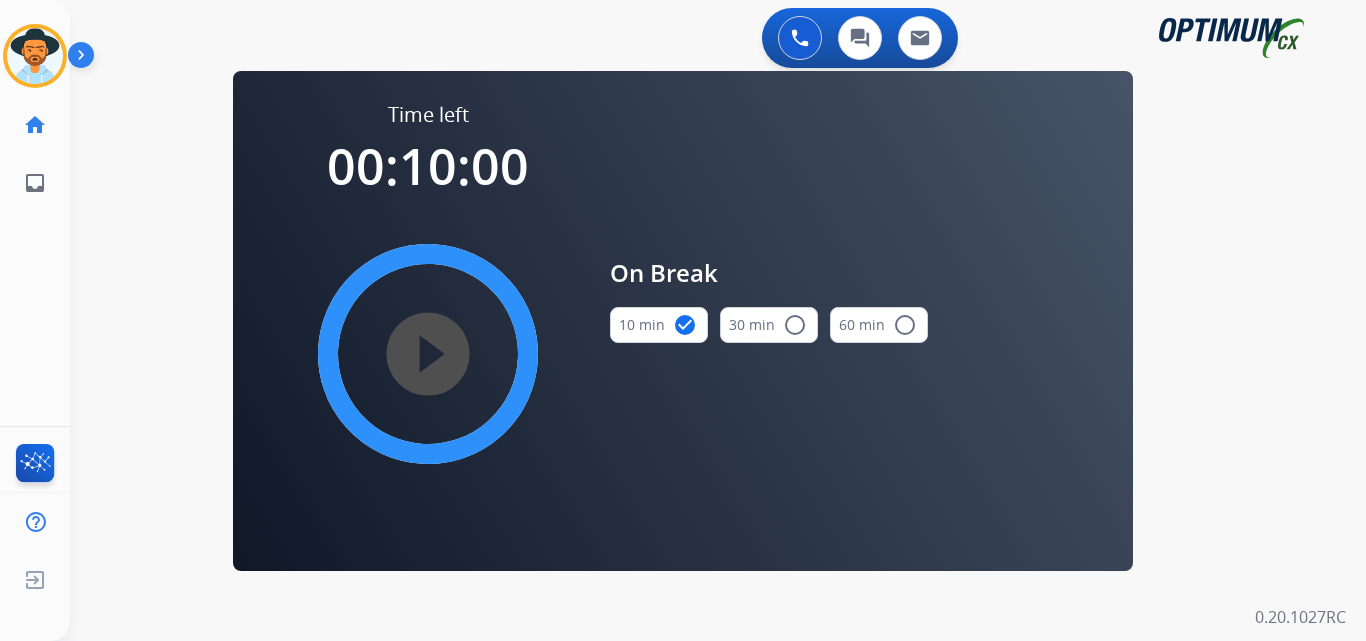 click on "play_circle_filled" at bounding box center (428, 354) 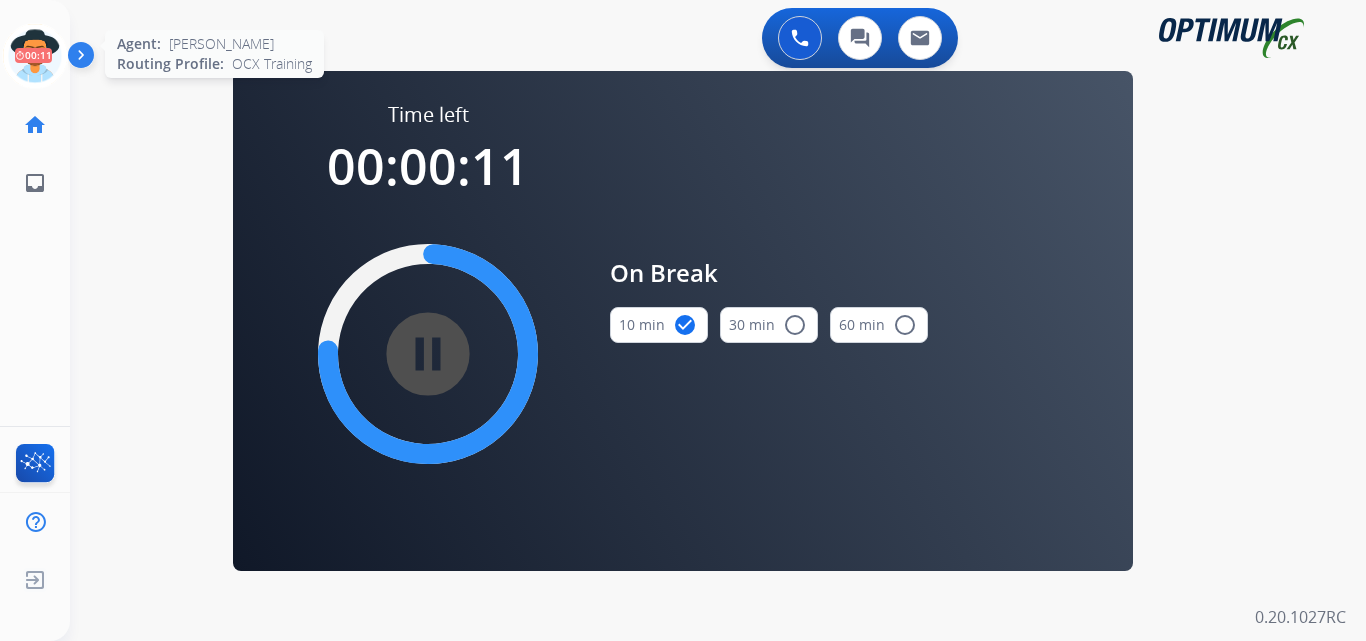 click 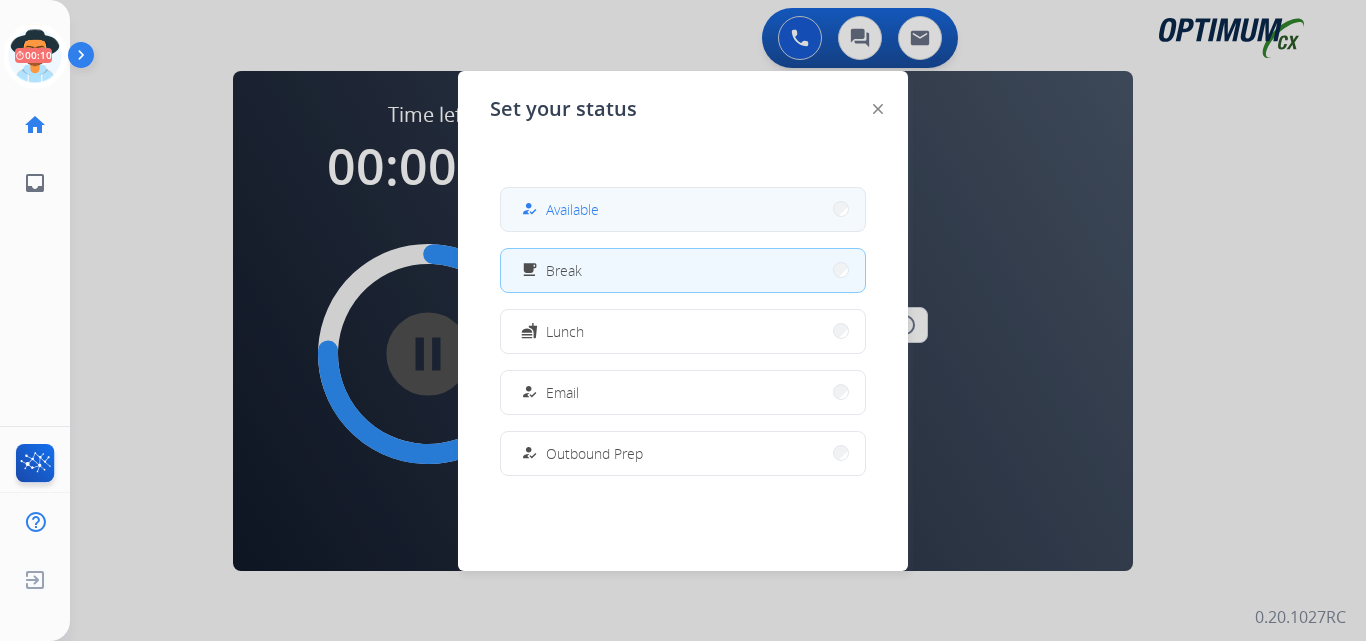click on "how_to_reg Available" at bounding box center [683, 209] 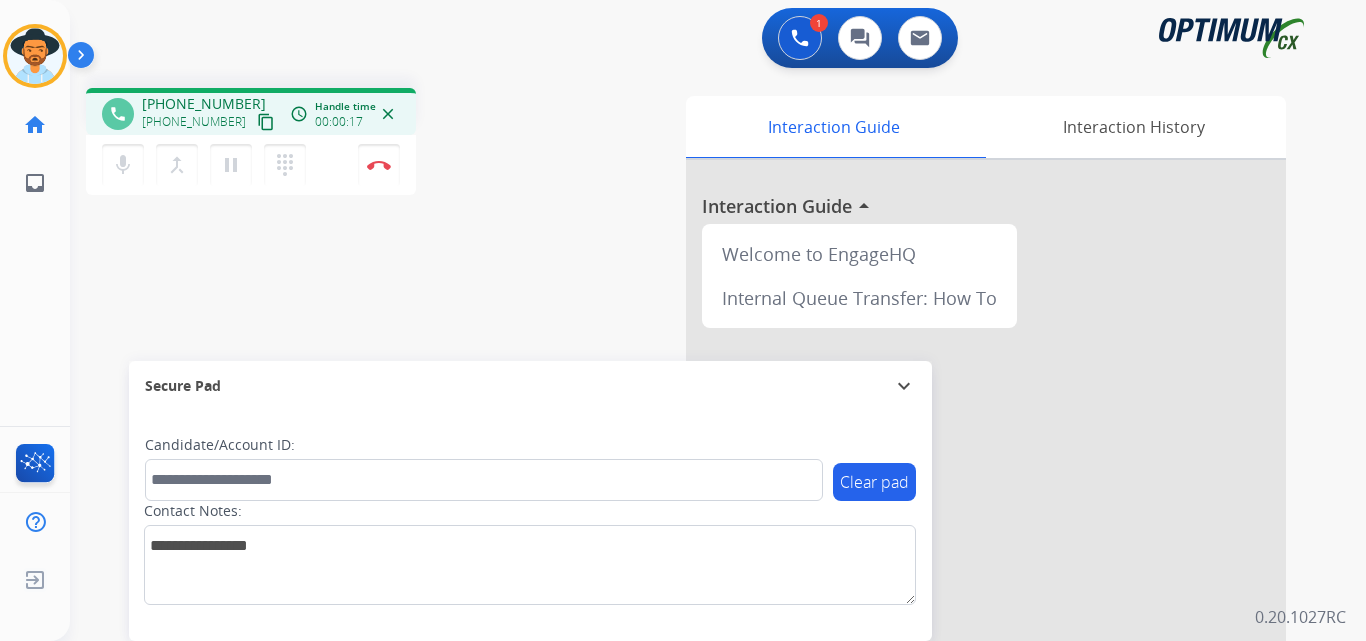 click on "[PHONE_NUMBER]" at bounding box center [204, 104] 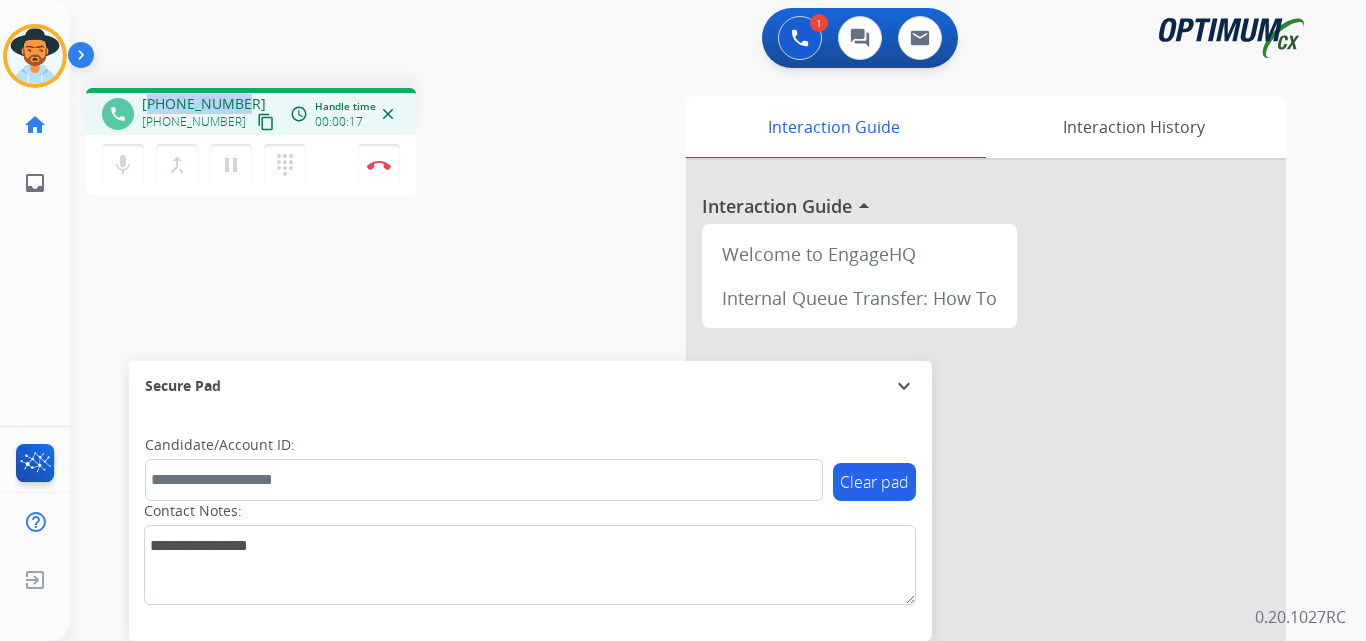 click on "[PHONE_NUMBER]" at bounding box center [204, 104] 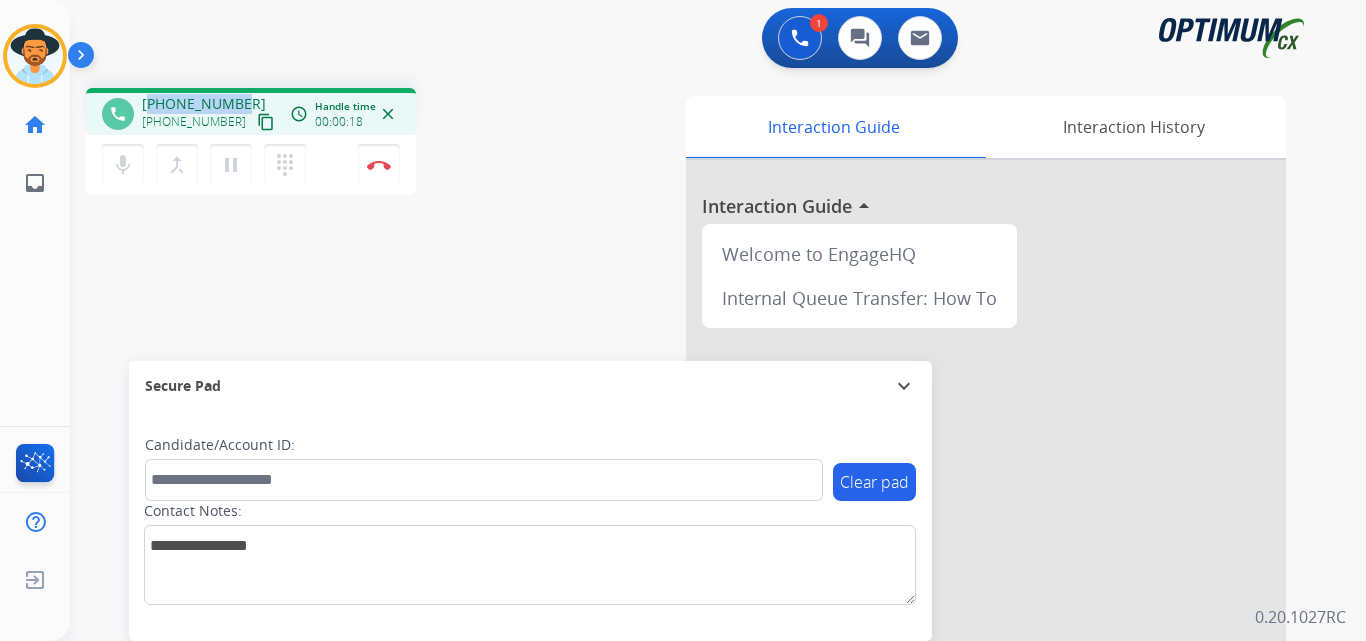 copy on "19297542928" 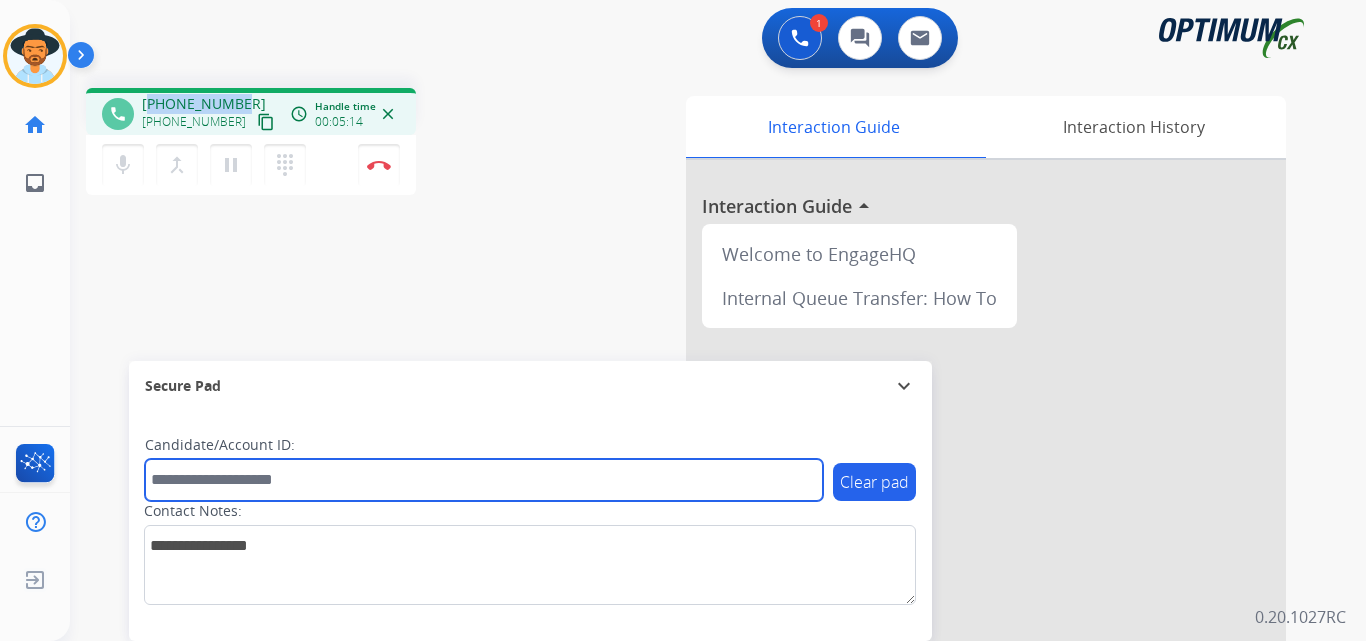 click at bounding box center (484, 480) 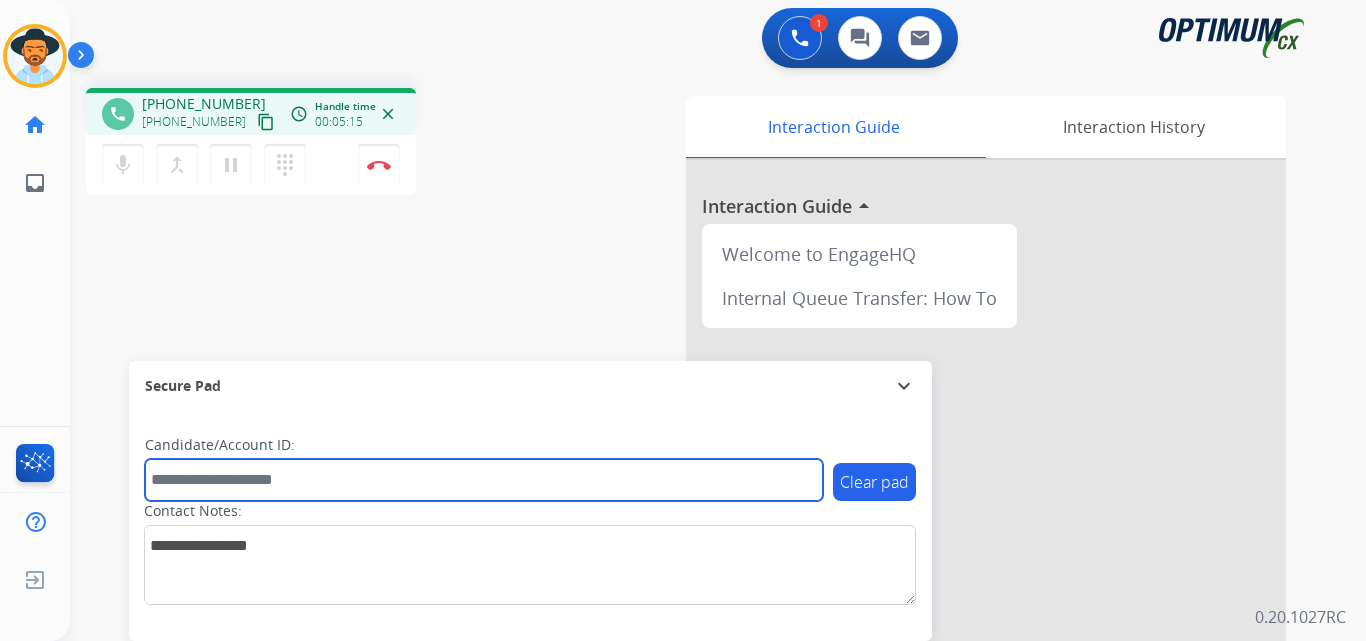 paste on "*******" 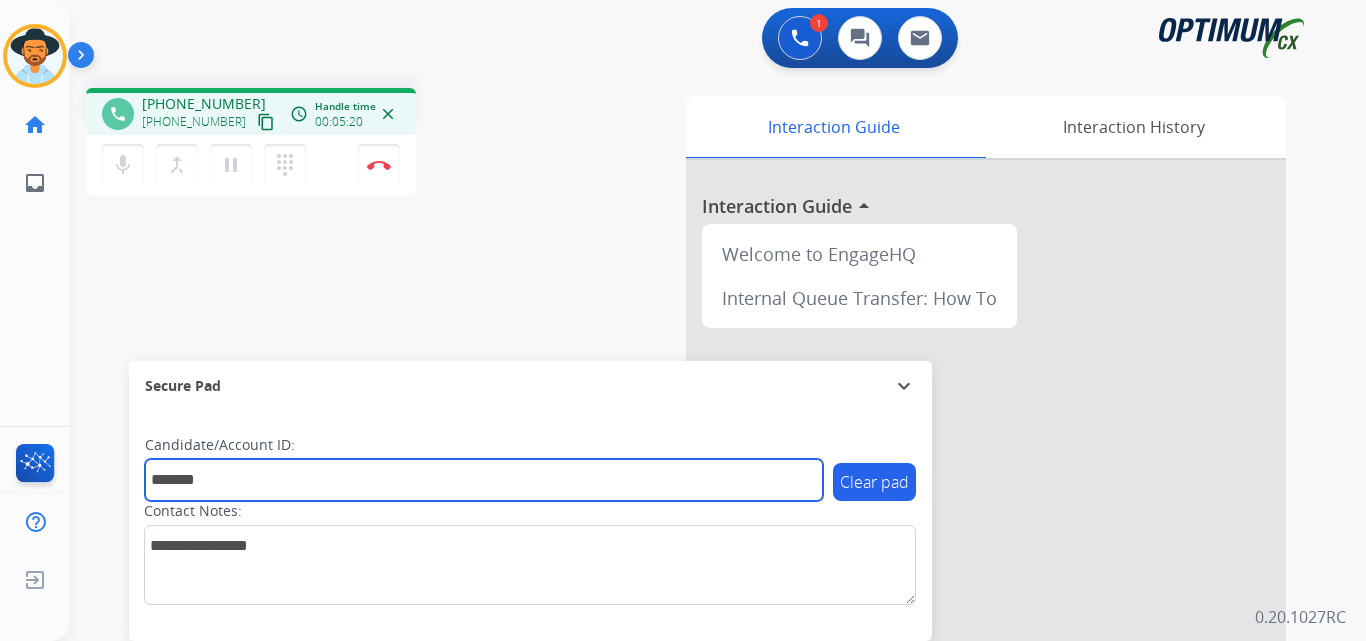 type on "*******" 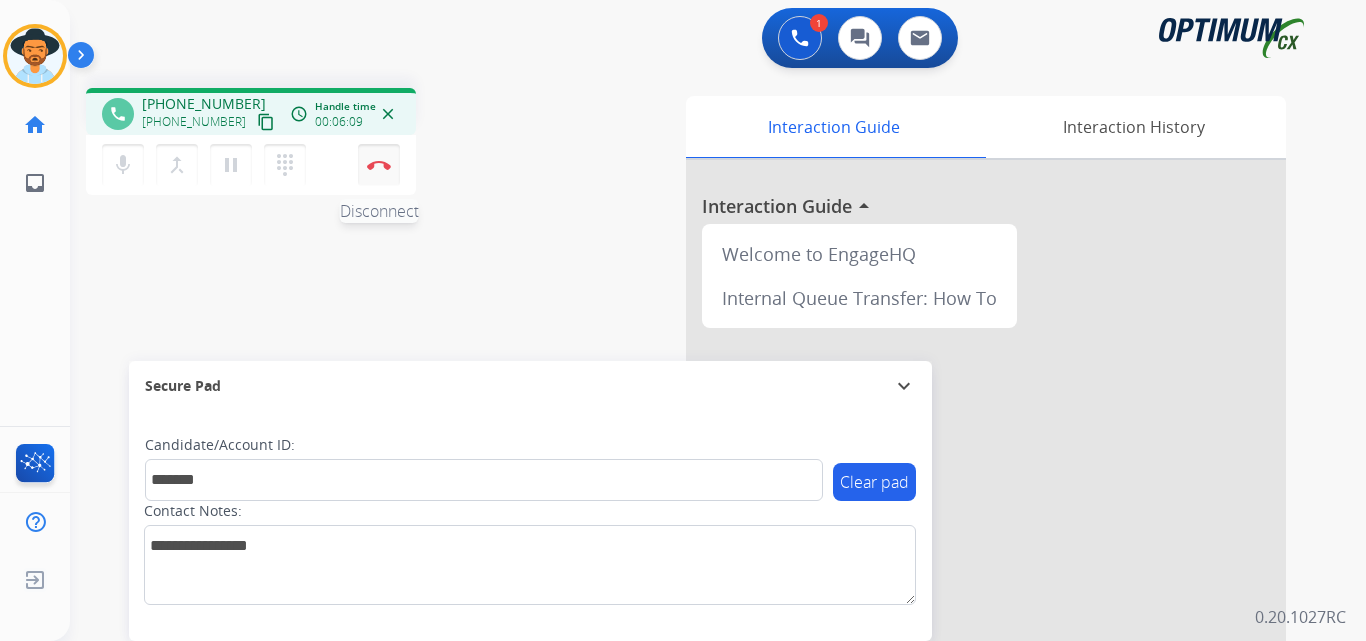click at bounding box center (379, 165) 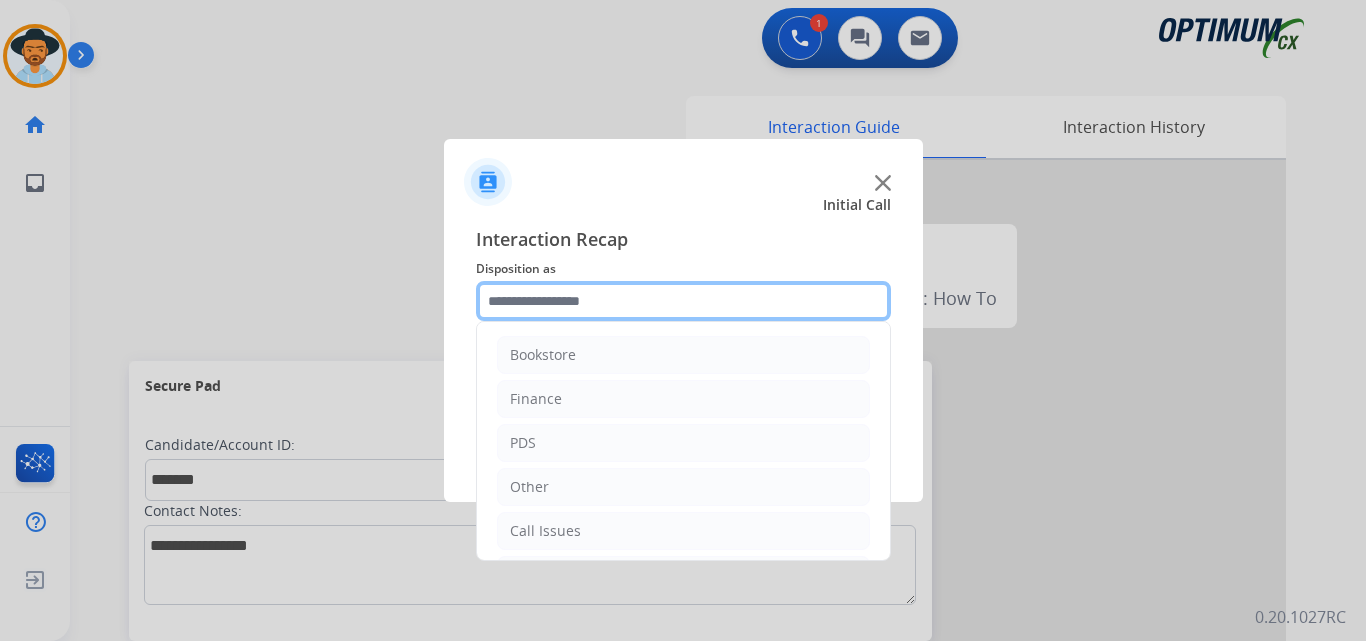 click 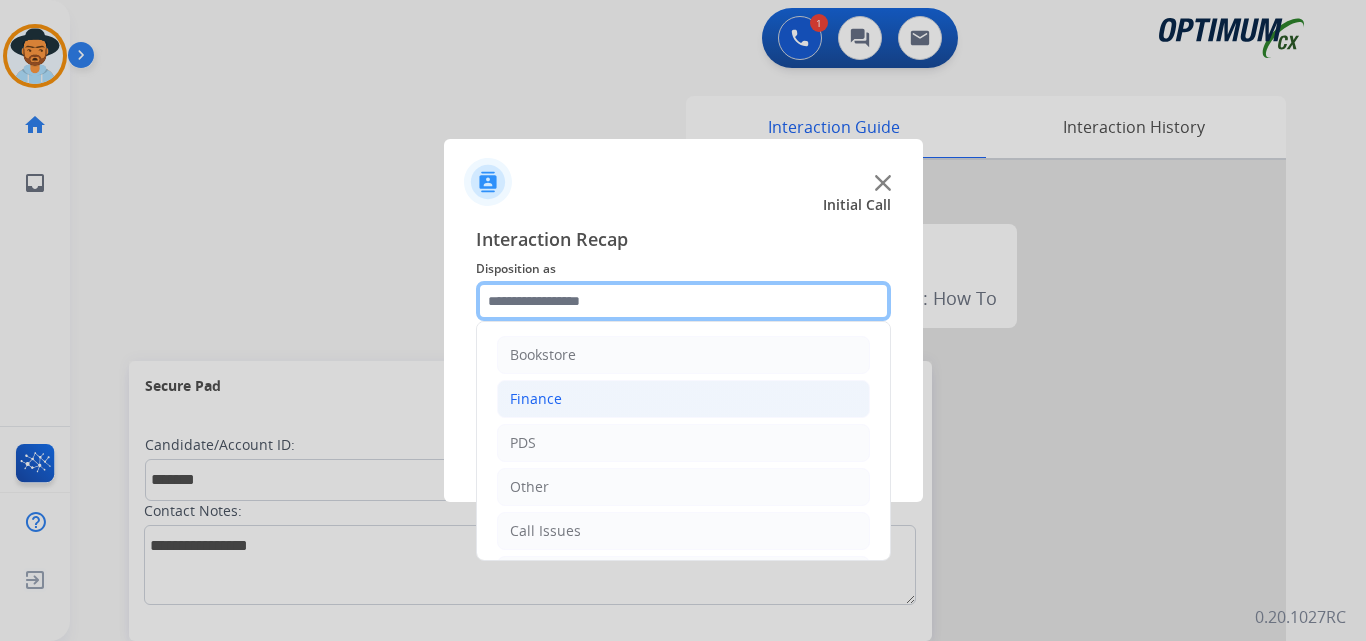 scroll, scrollTop: 136, scrollLeft: 0, axis: vertical 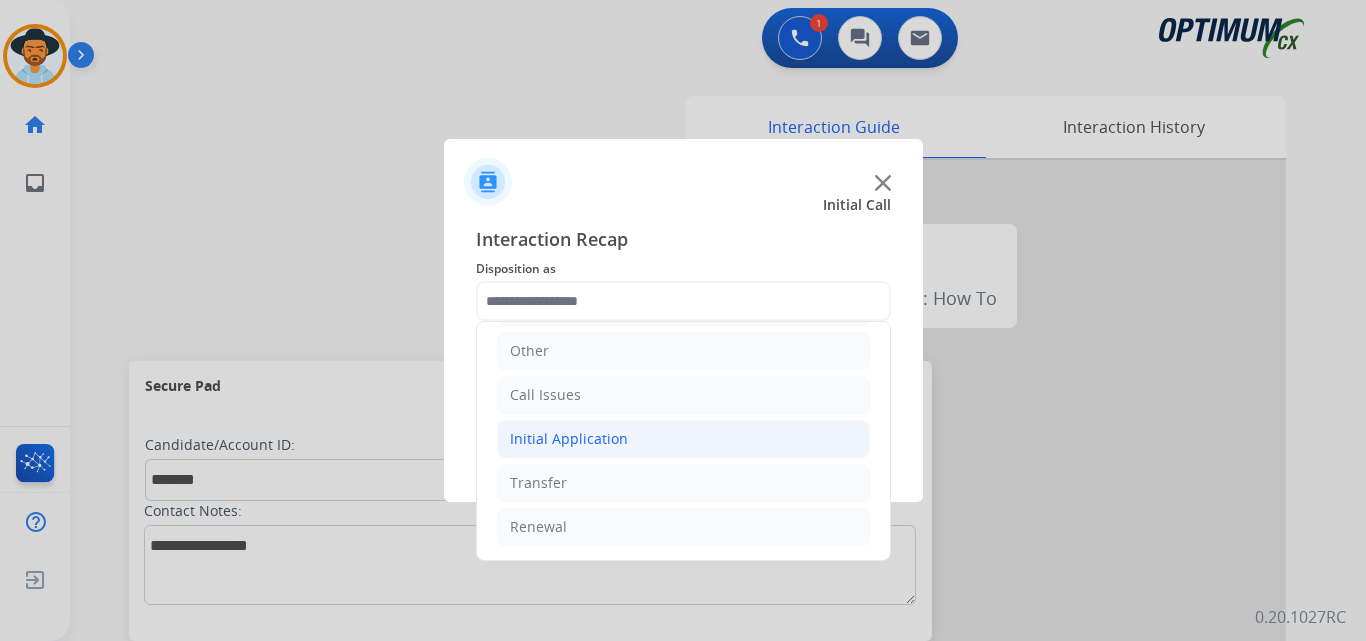 click on "Initial Application" 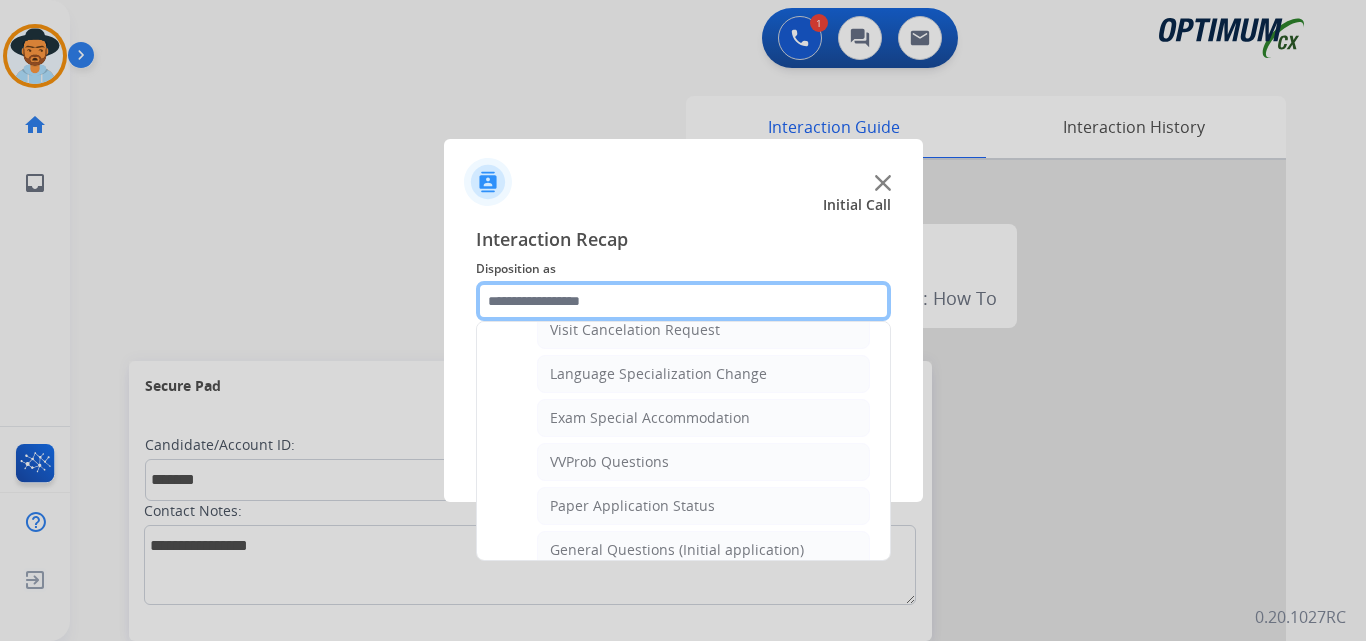 scroll, scrollTop: 1136, scrollLeft: 0, axis: vertical 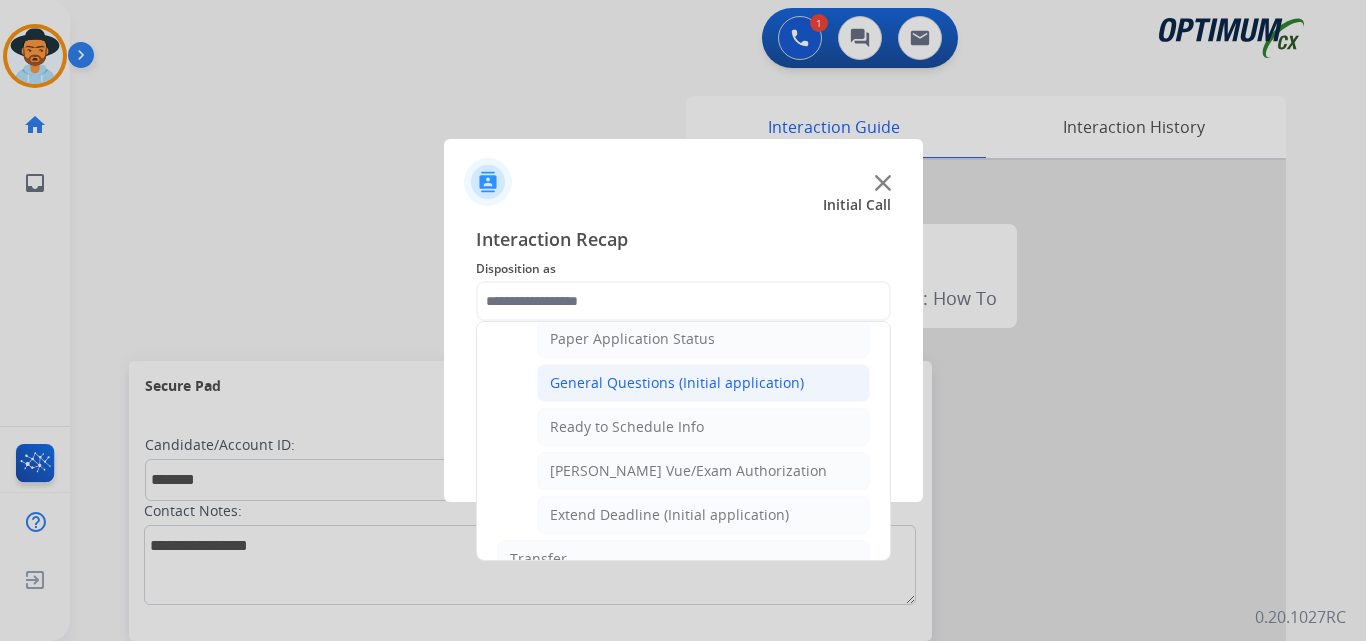click on "General Questions (Initial application)" 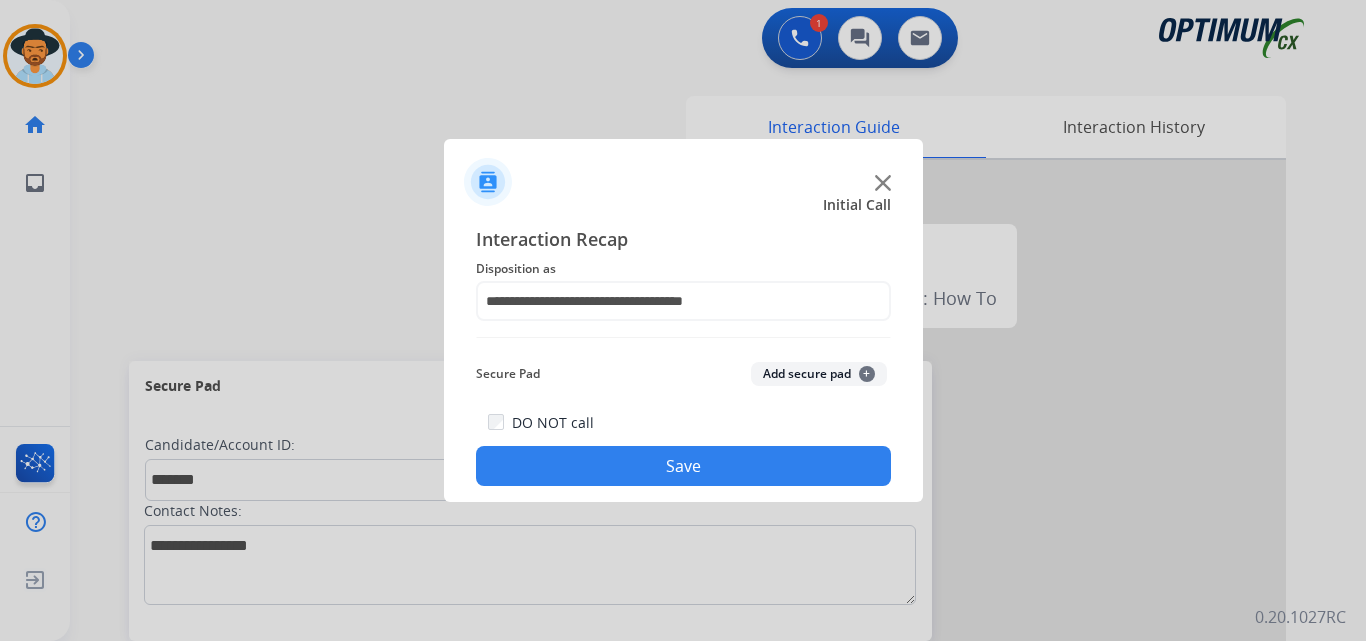 click on "Save" 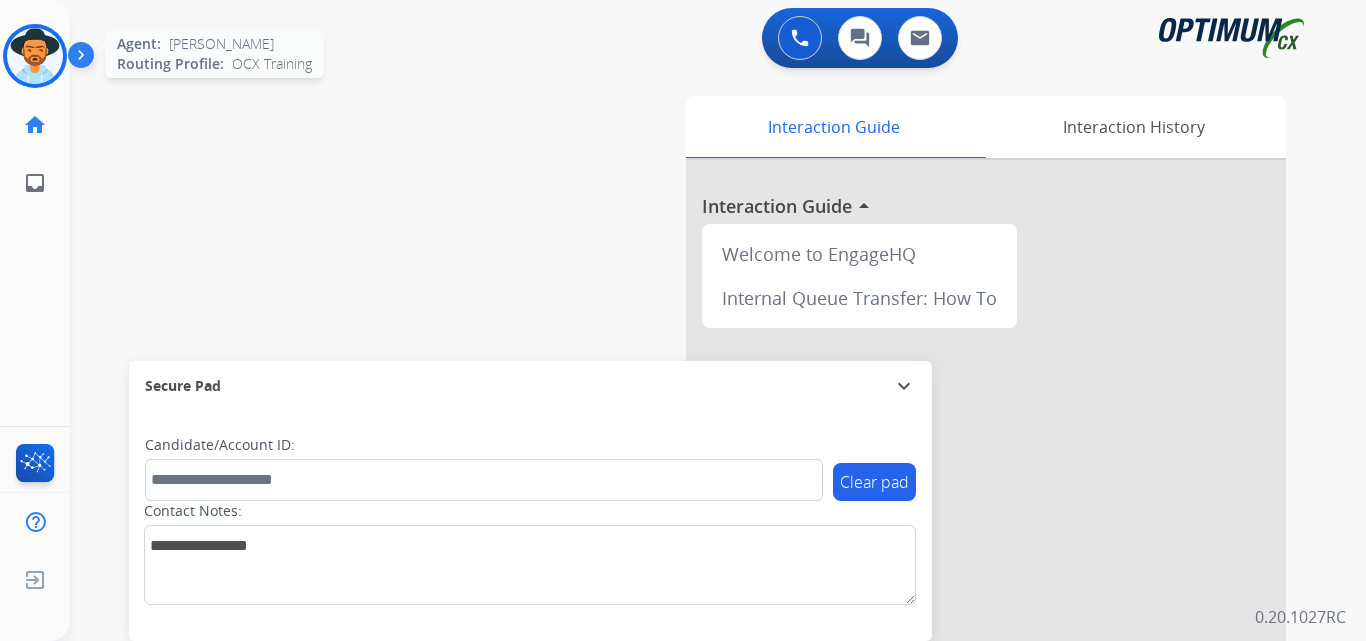 click at bounding box center (35, 56) 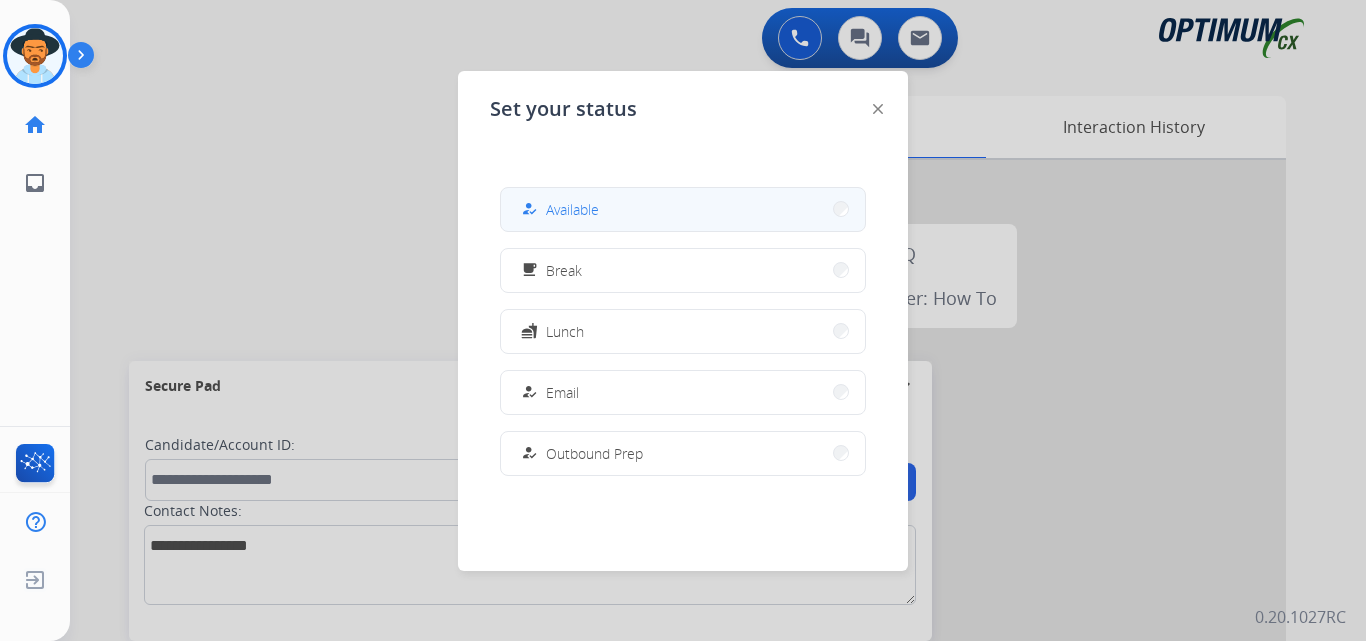 click on "how_to_reg Available" at bounding box center (683, 209) 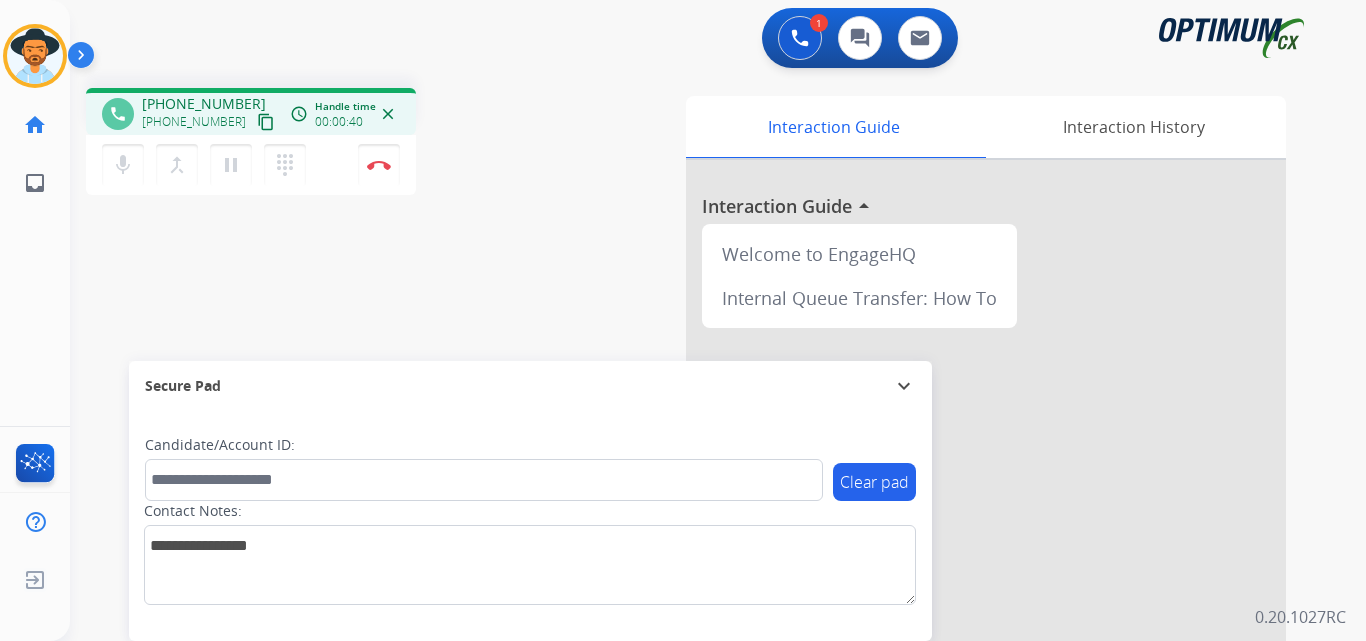 click on "[PHONE_NUMBER]" at bounding box center (204, 104) 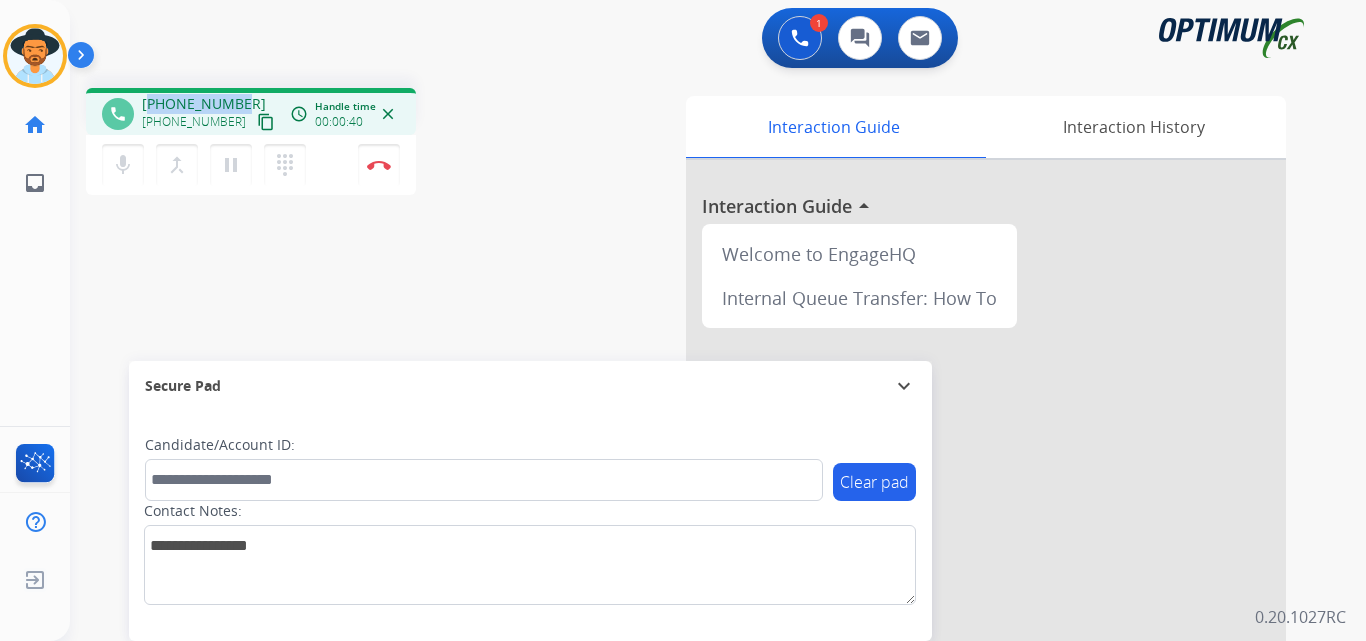 click on "[PHONE_NUMBER]" at bounding box center (204, 104) 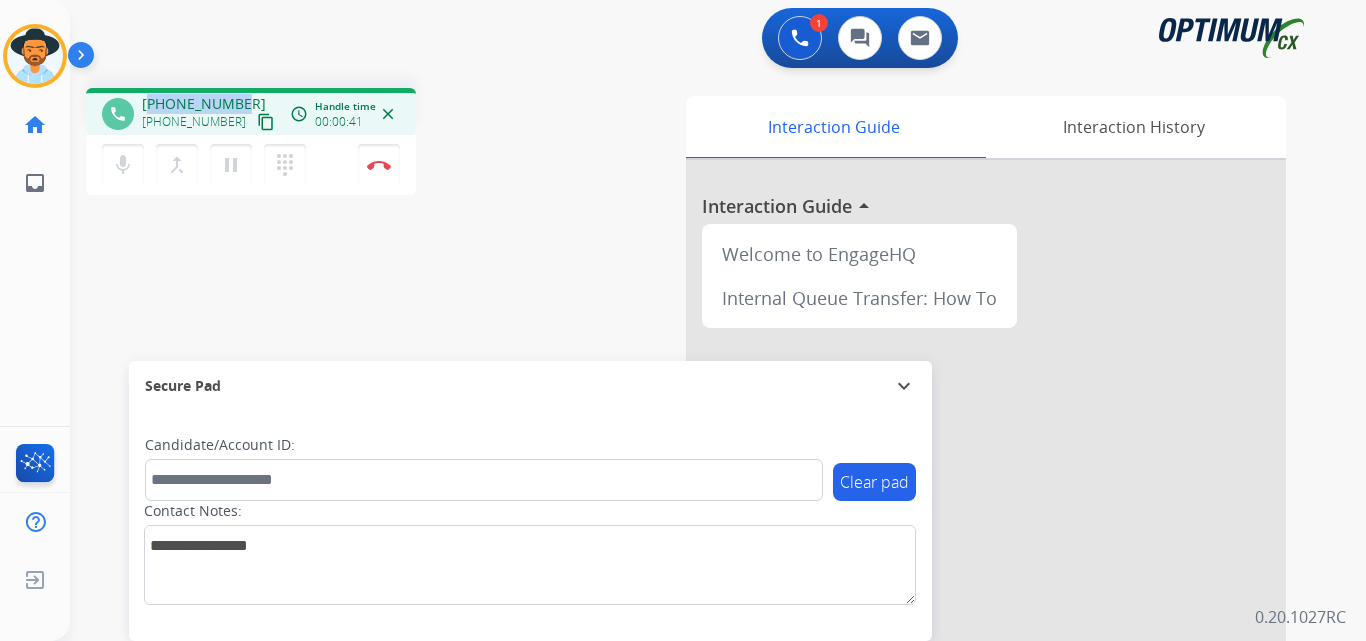 copy on "19393667589" 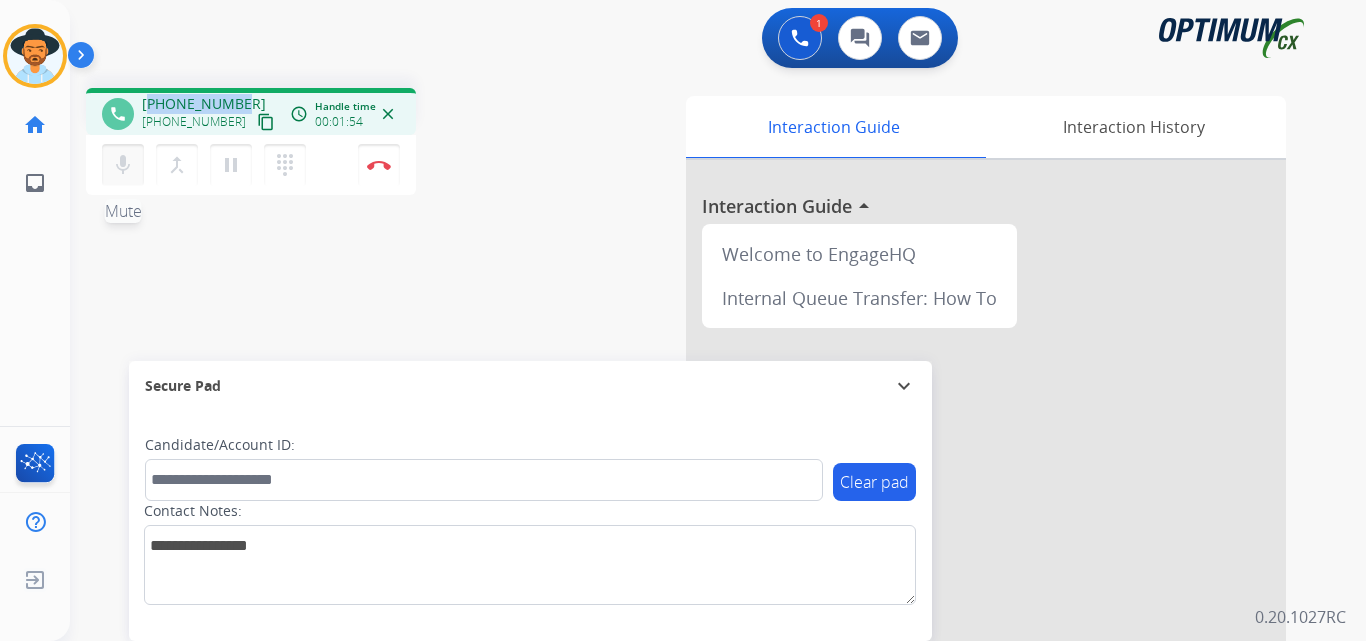 click on "mic" at bounding box center [123, 165] 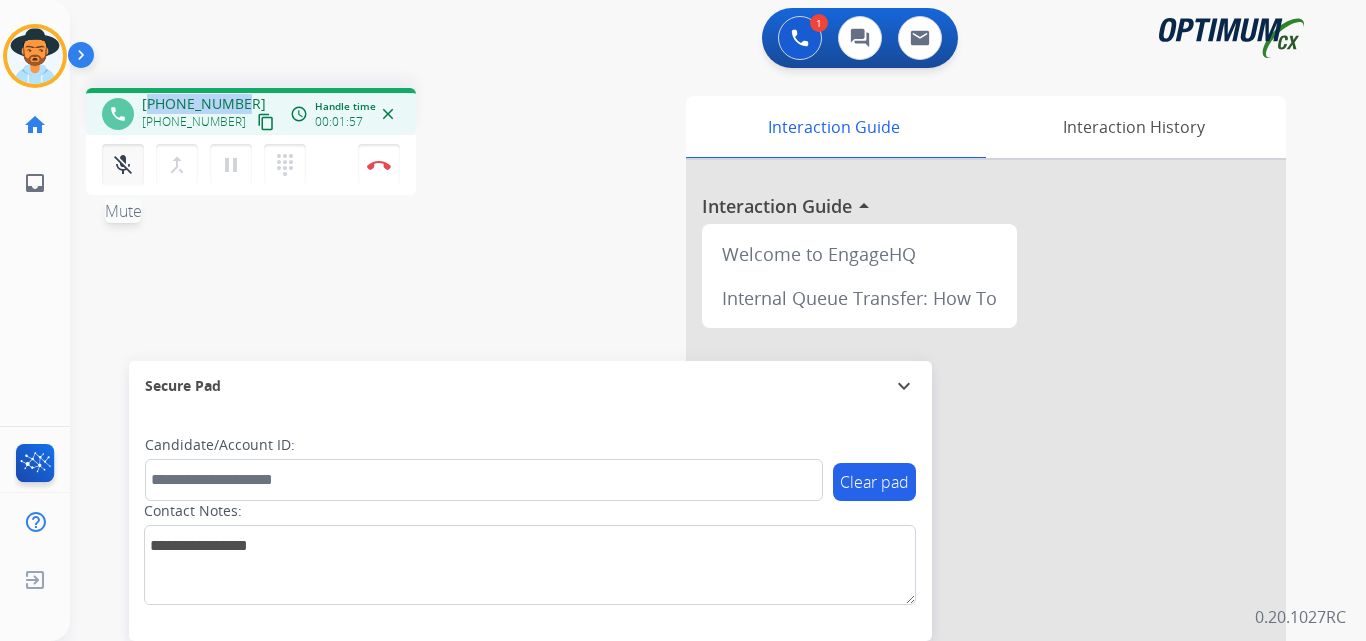 click on "mic_off" at bounding box center (123, 165) 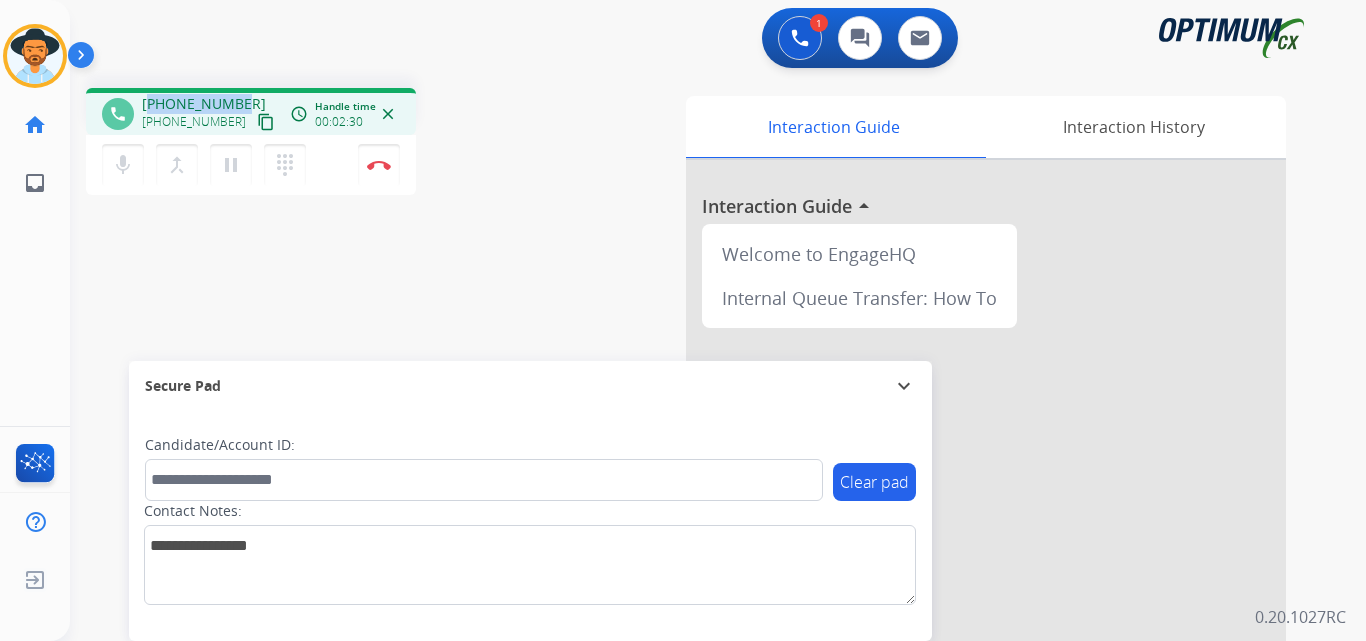 click on "[PHONE_NUMBER]" at bounding box center [204, 104] 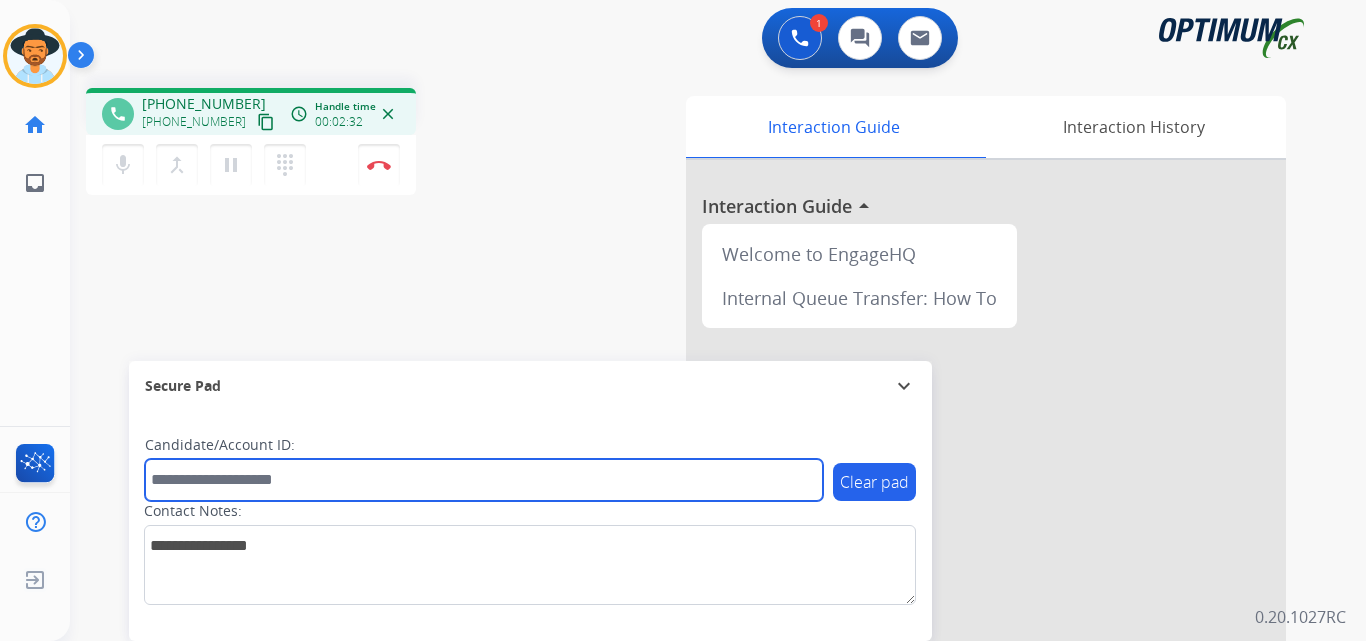 click at bounding box center [484, 480] 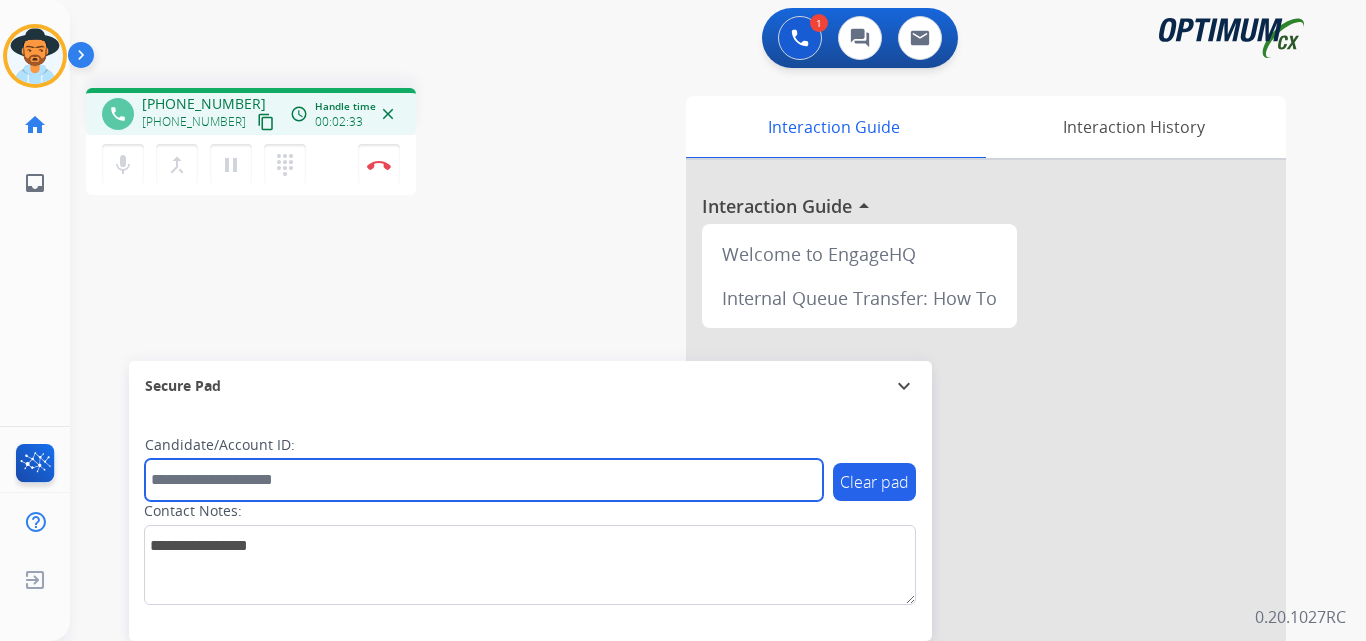 paste on "**********" 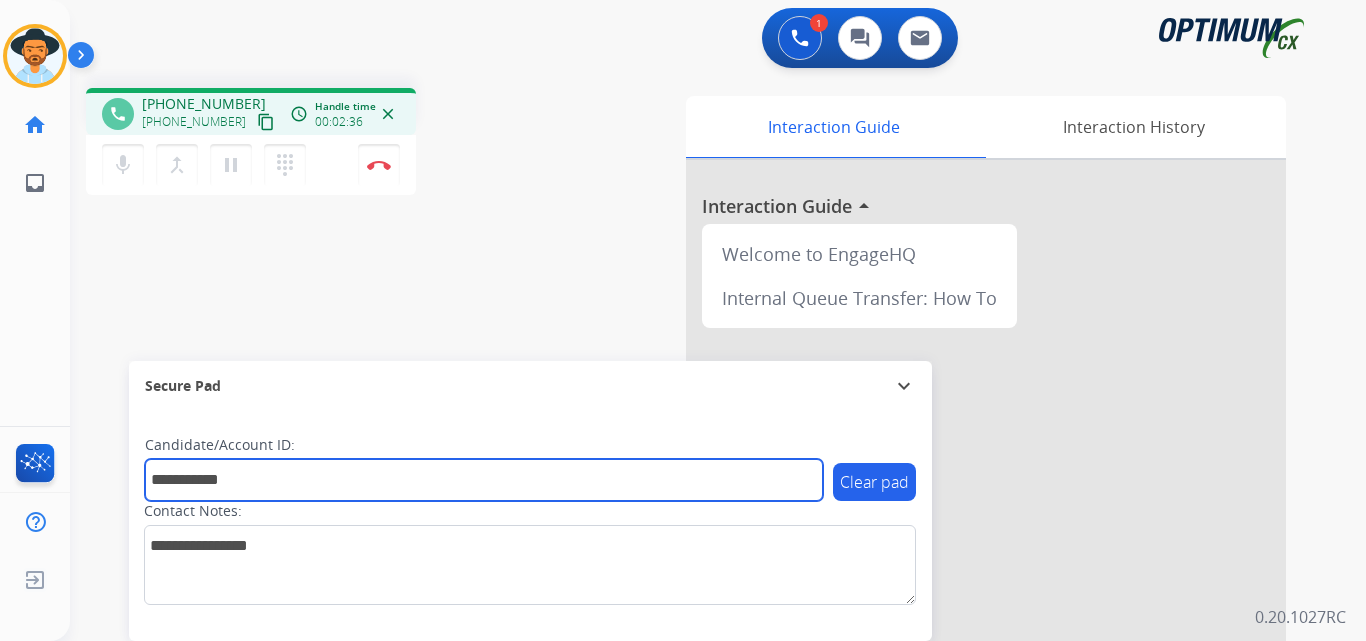 type on "**********" 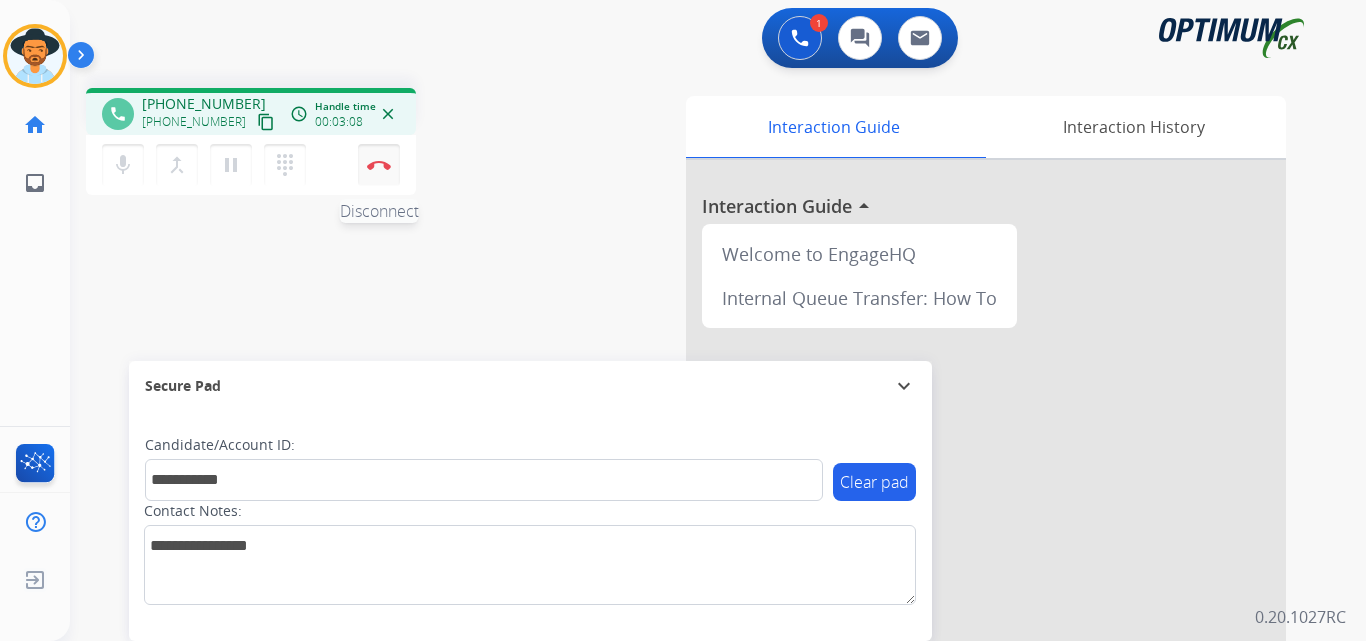 click on "Disconnect" at bounding box center (379, 165) 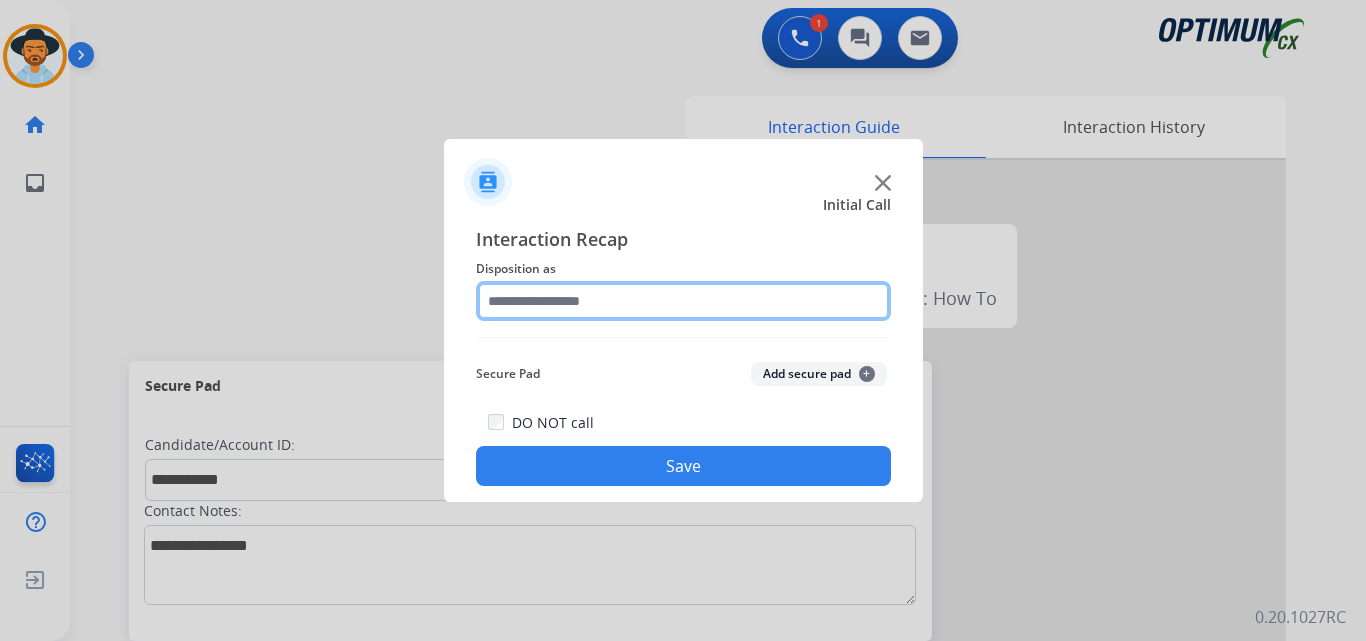 click 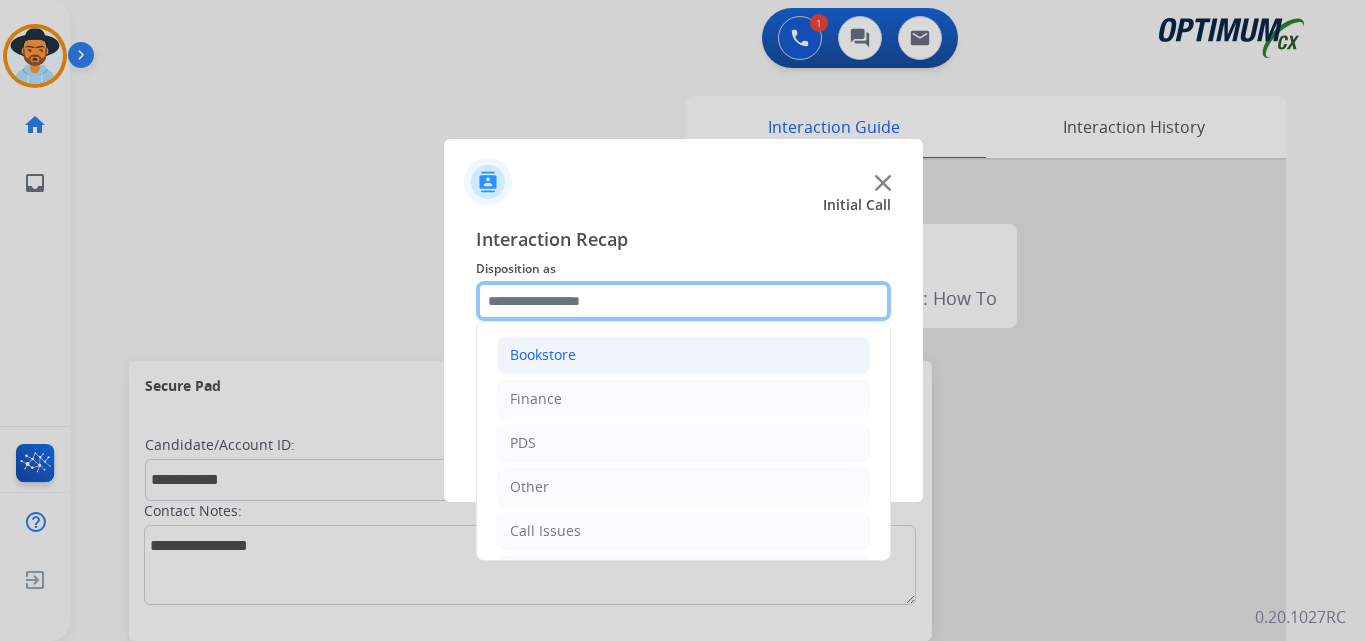 scroll, scrollTop: 136, scrollLeft: 0, axis: vertical 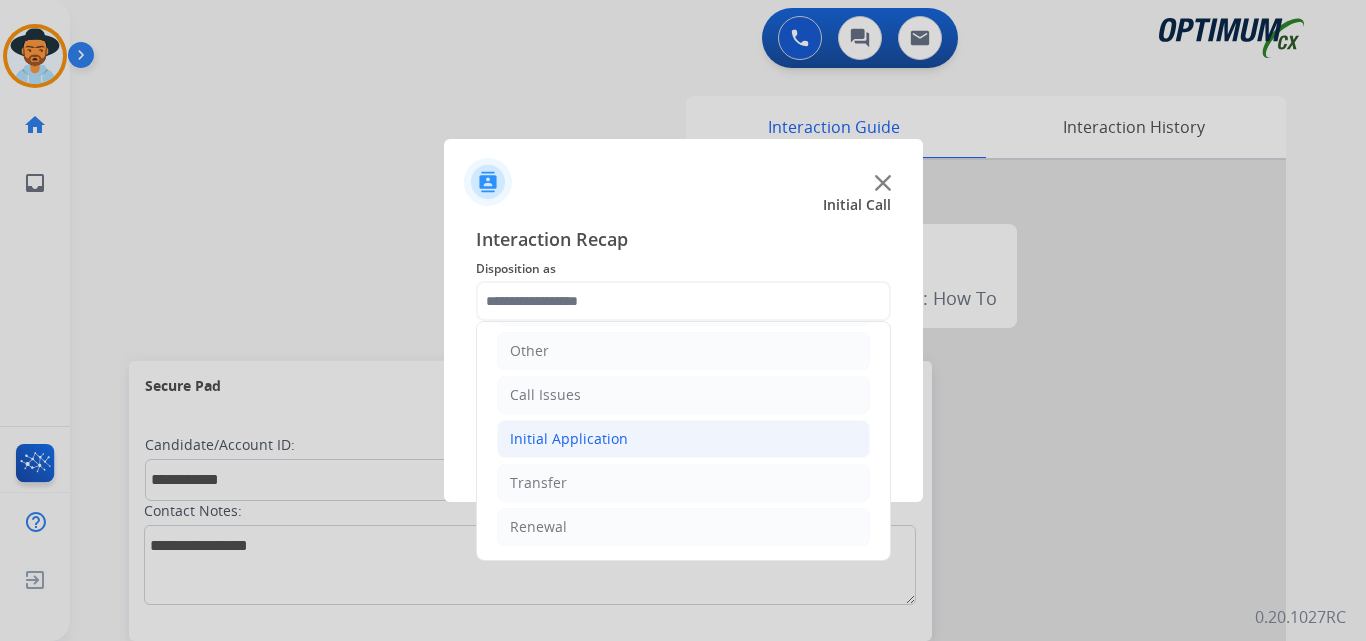 click on "Initial Application" 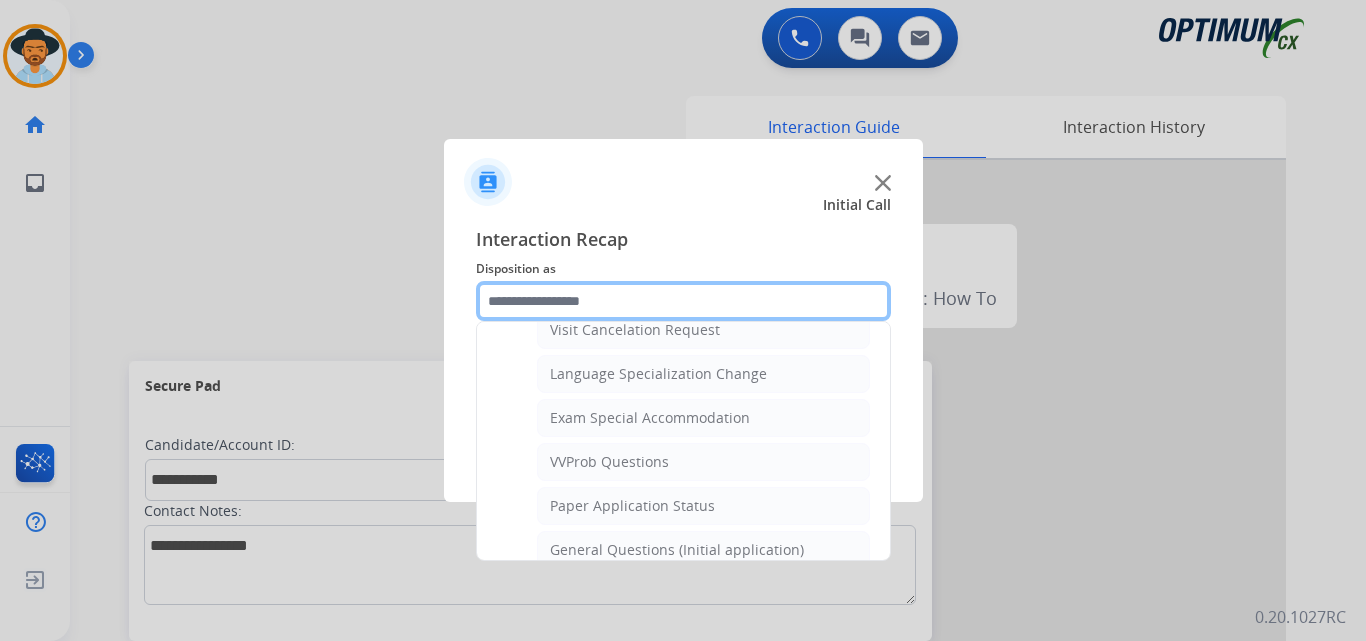 scroll, scrollTop: 1136, scrollLeft: 0, axis: vertical 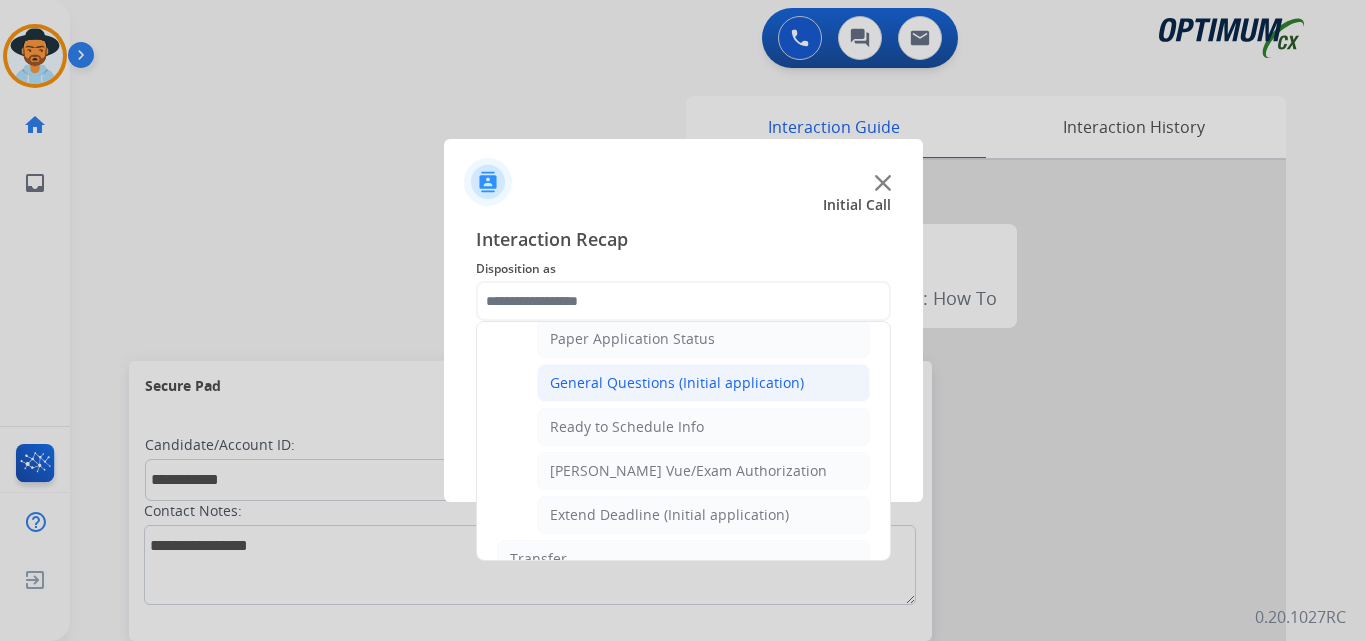 click on "General Questions (Initial application)" 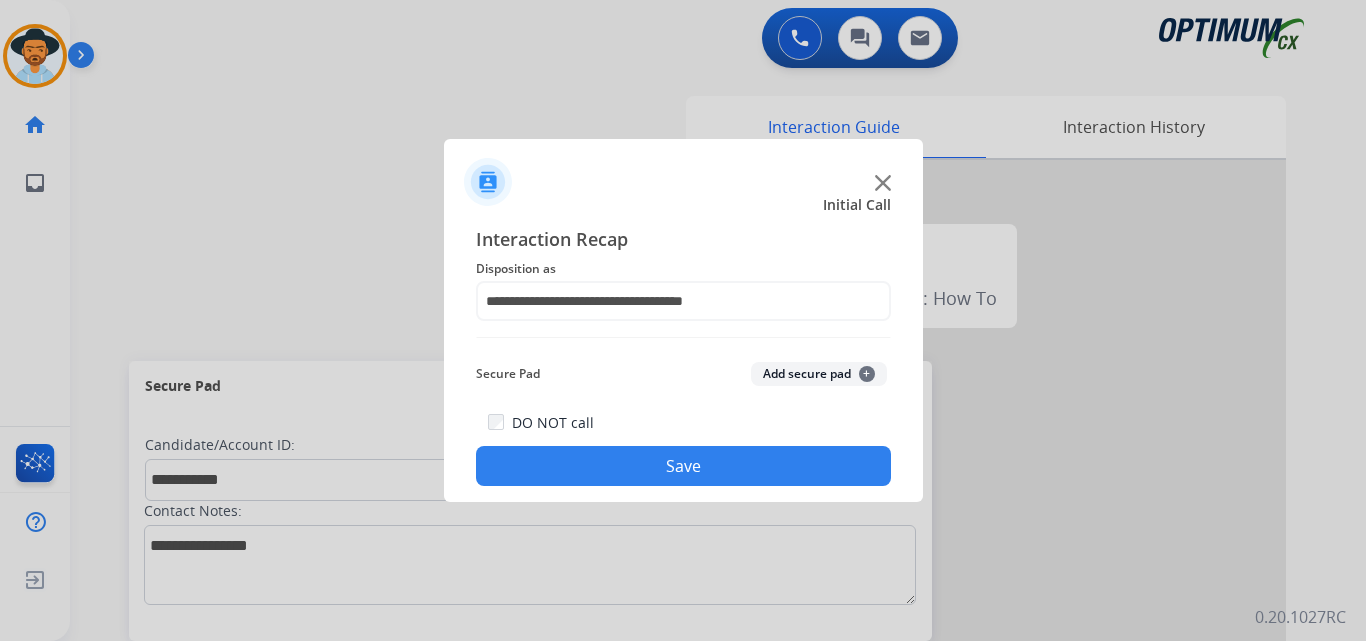 click on "Save" 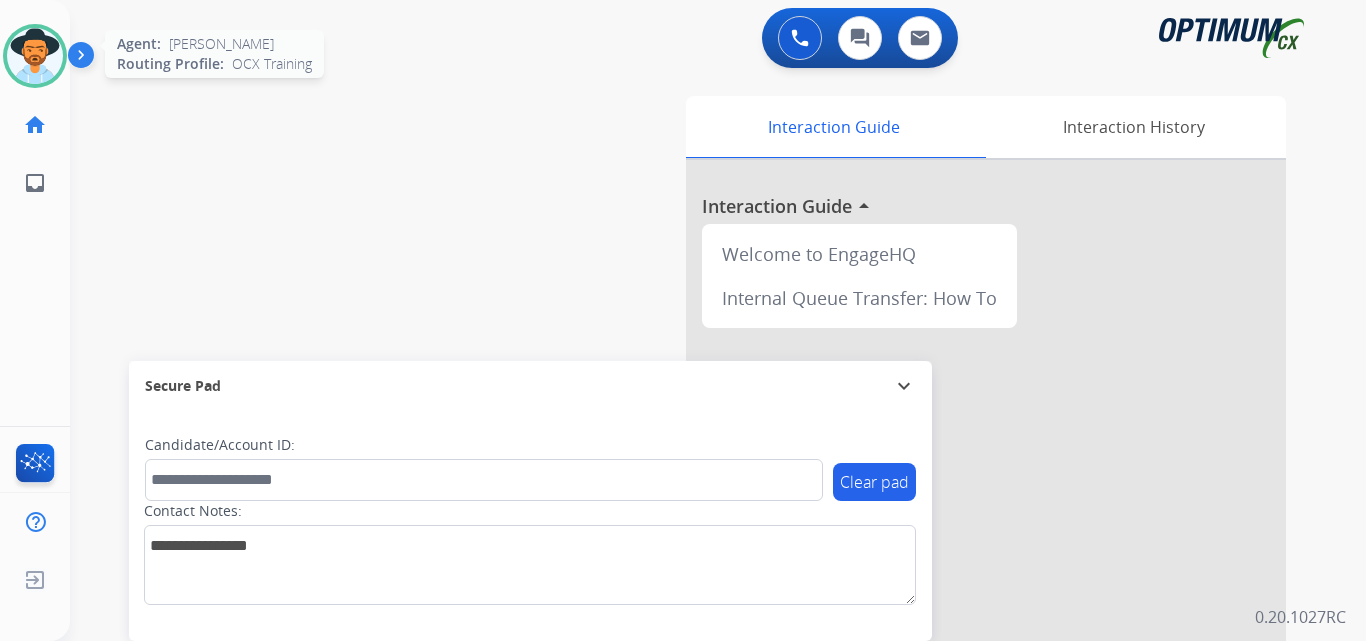 click at bounding box center [35, 56] 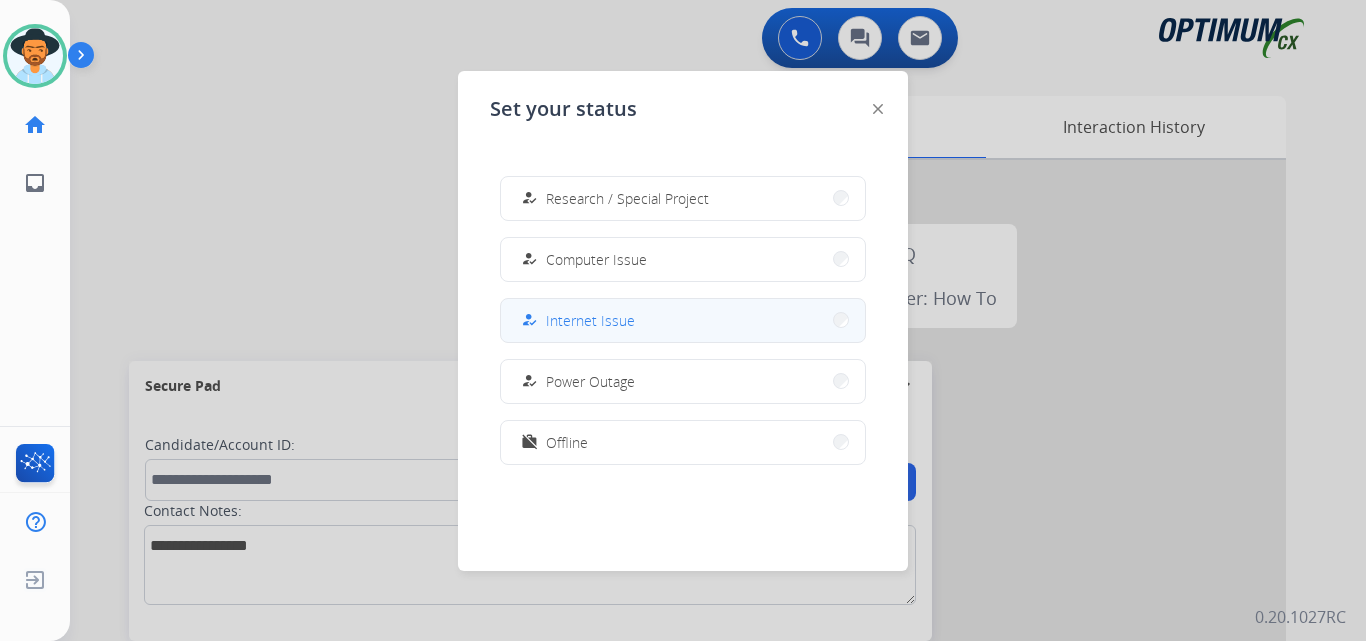 scroll, scrollTop: 332, scrollLeft: 0, axis: vertical 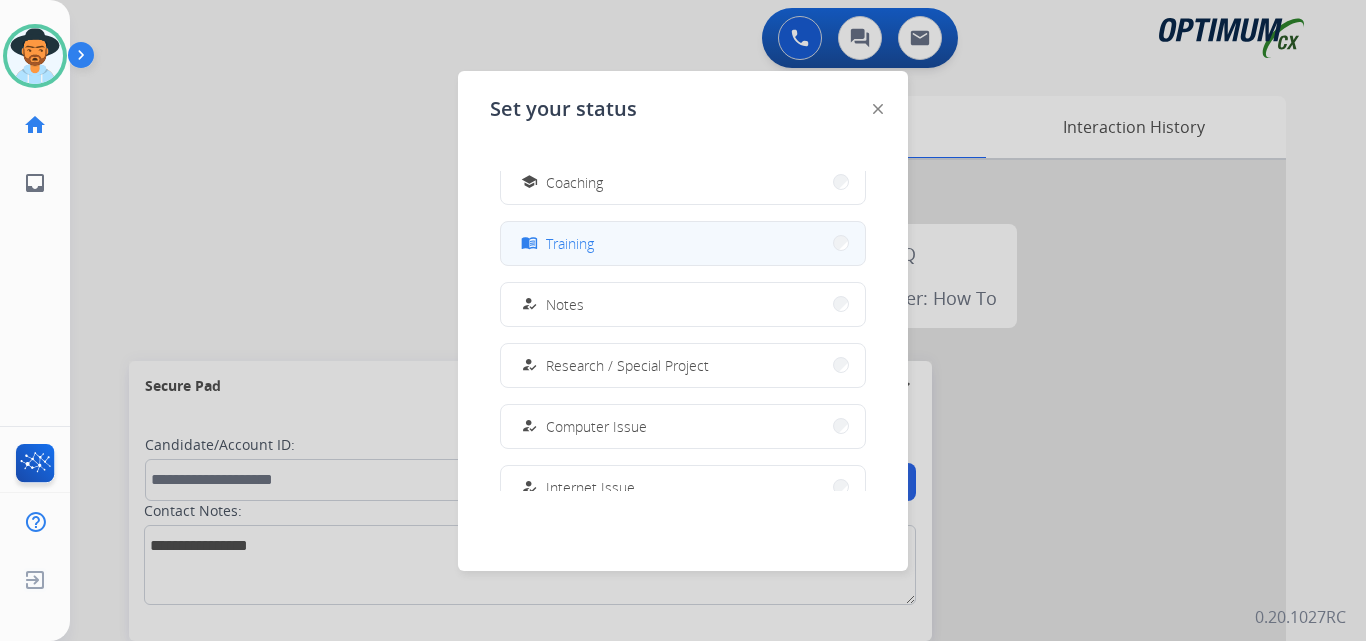 click on "menu_book Training" at bounding box center [683, 243] 